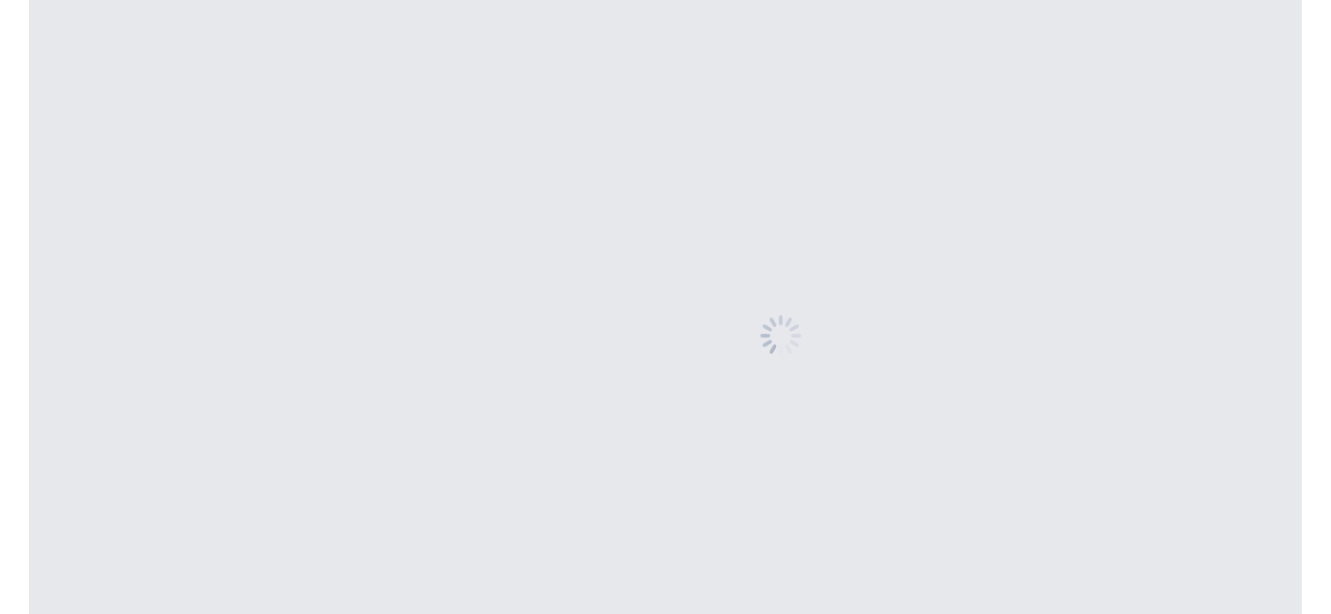 scroll, scrollTop: 0, scrollLeft: 0, axis: both 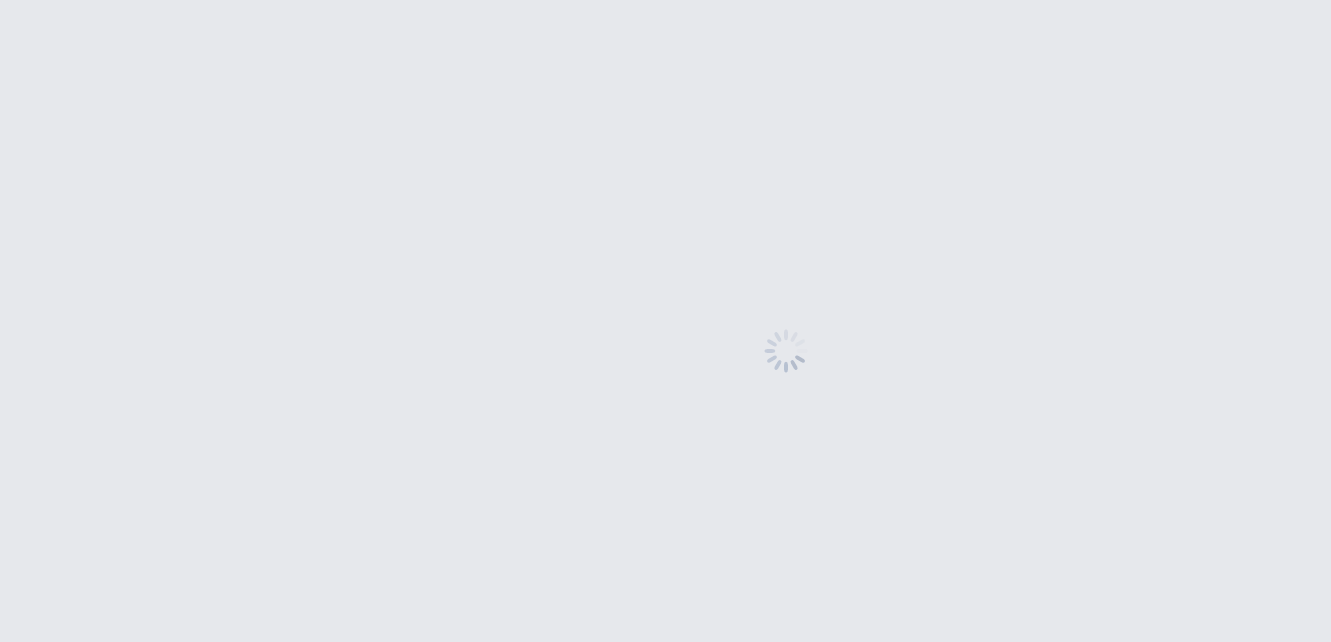 drag, startPoint x: 823, startPoint y: 331, endPoint x: 739, endPoint y: 224, distance: 136.03308 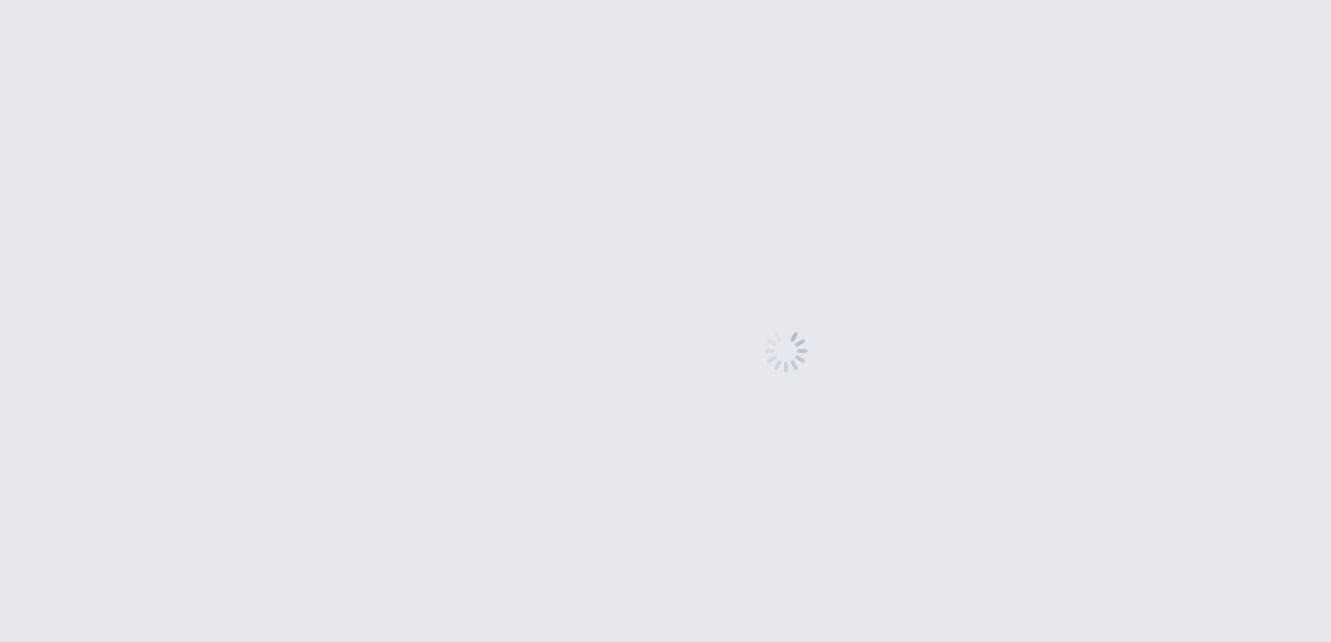 click at bounding box center (785, 351) 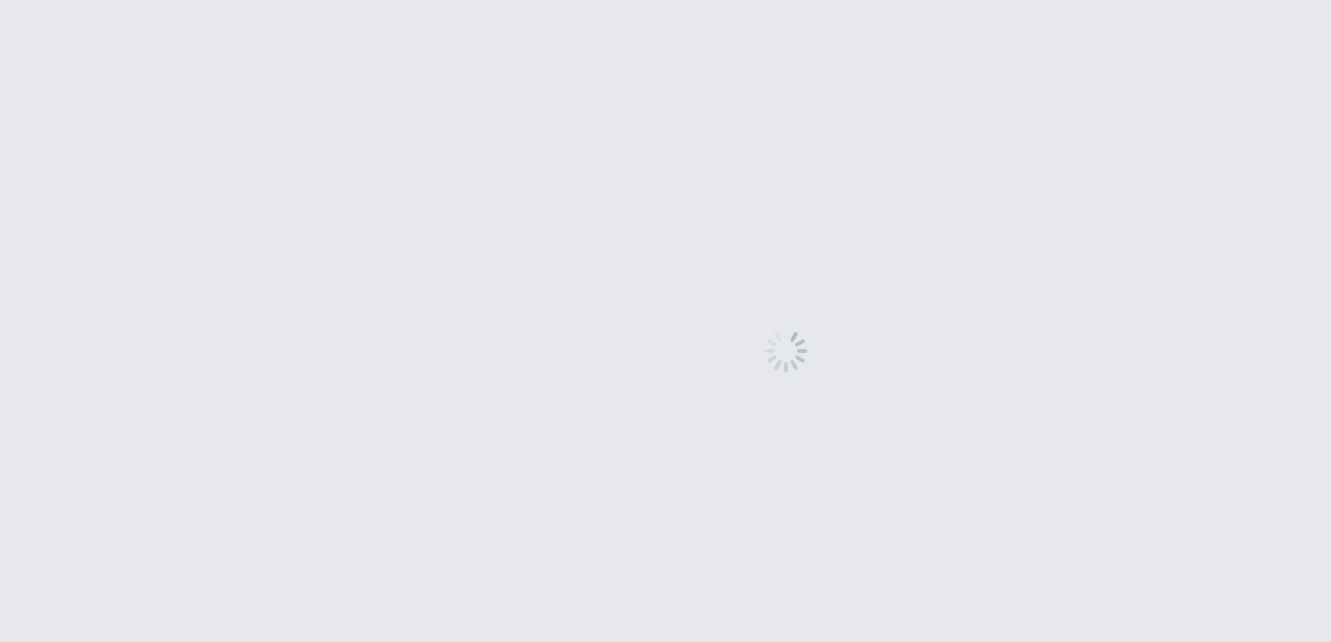click at bounding box center (785, 351) 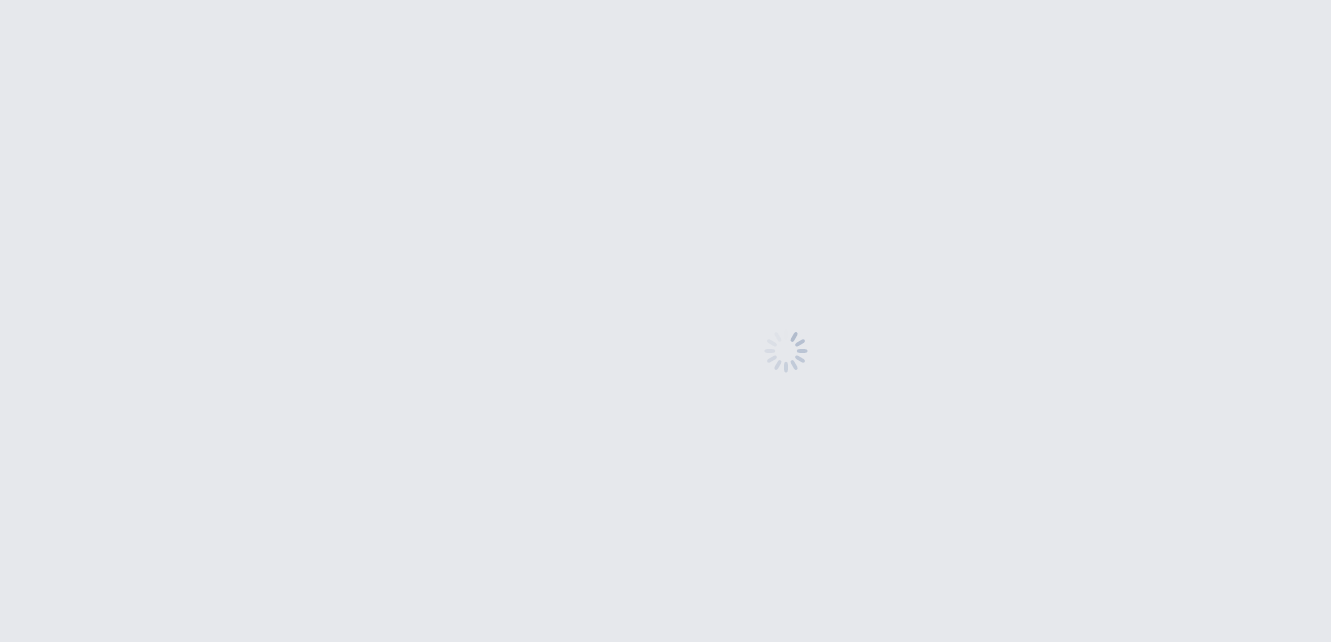 click at bounding box center [785, 351] 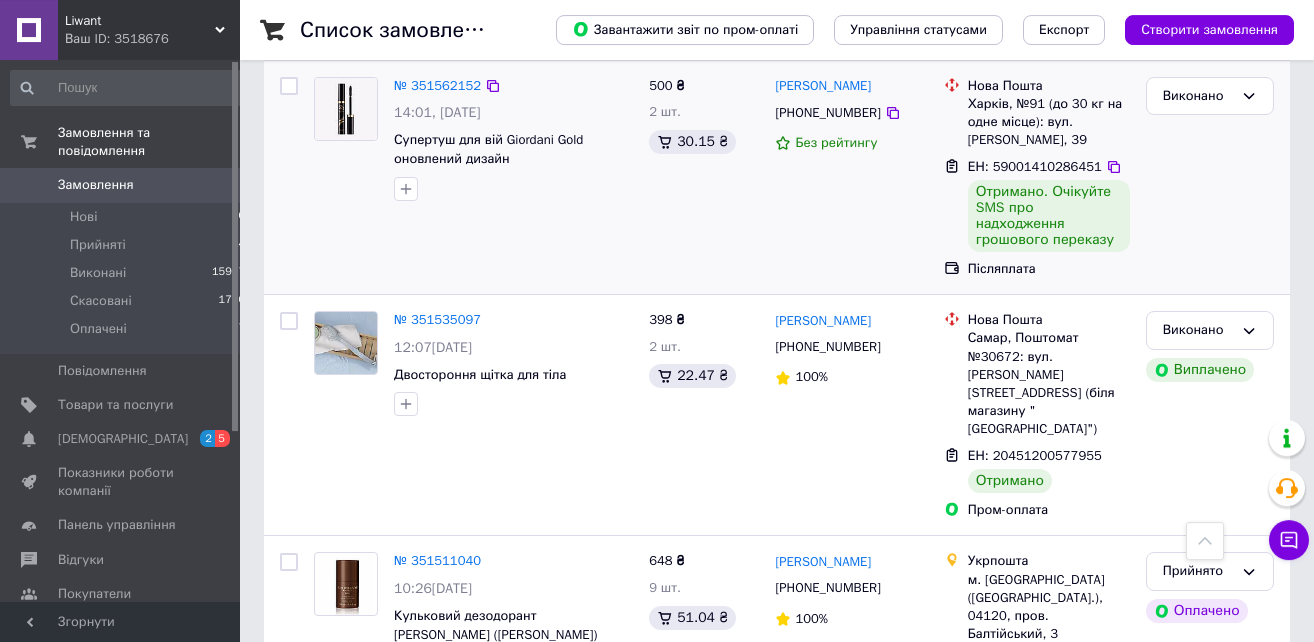 scroll, scrollTop: 3621, scrollLeft: 0, axis: vertical 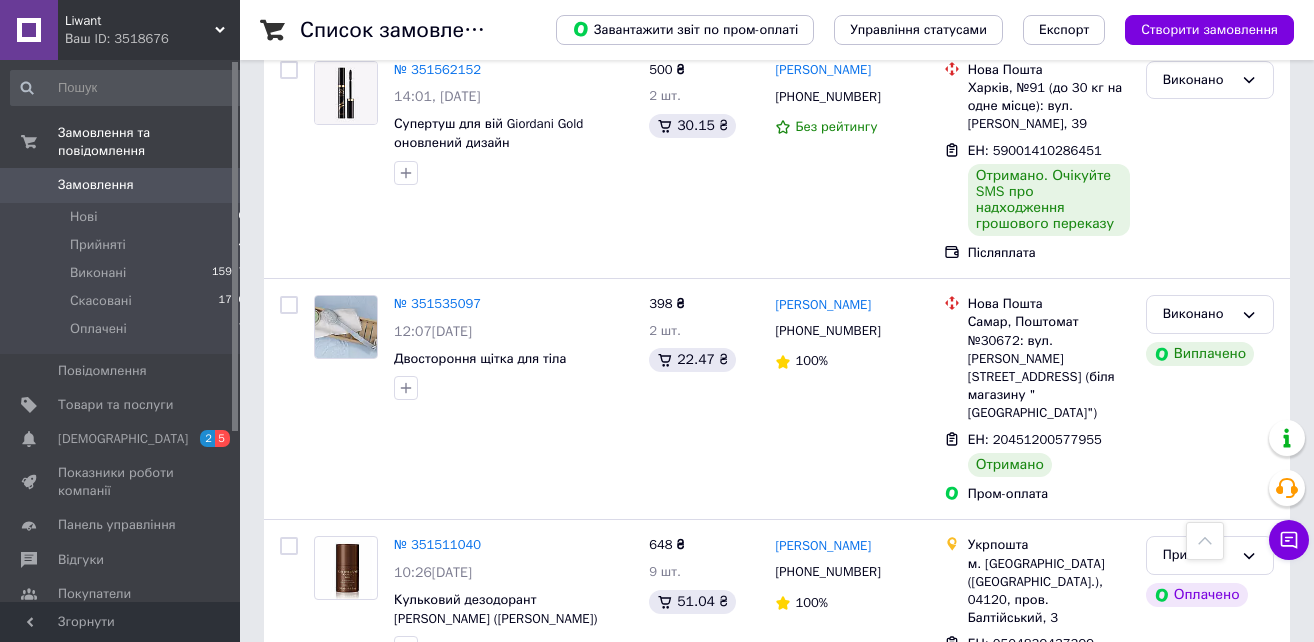 click on "1" at bounding box center [404, 937] 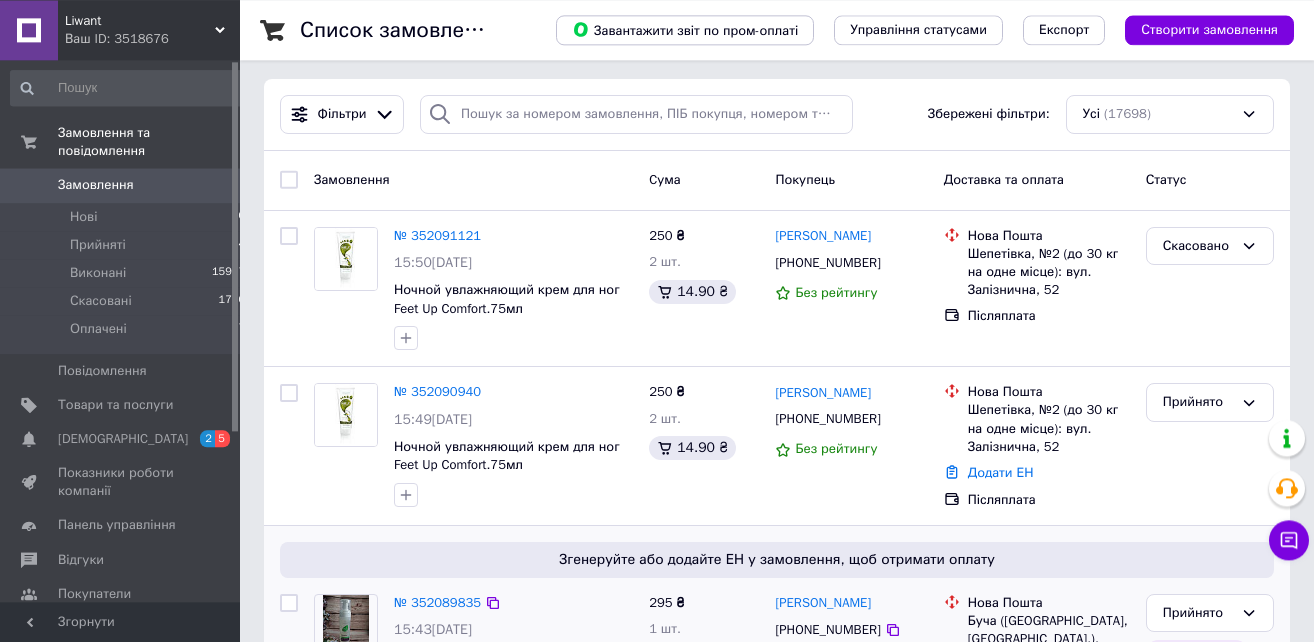 scroll, scrollTop: 306, scrollLeft: 0, axis: vertical 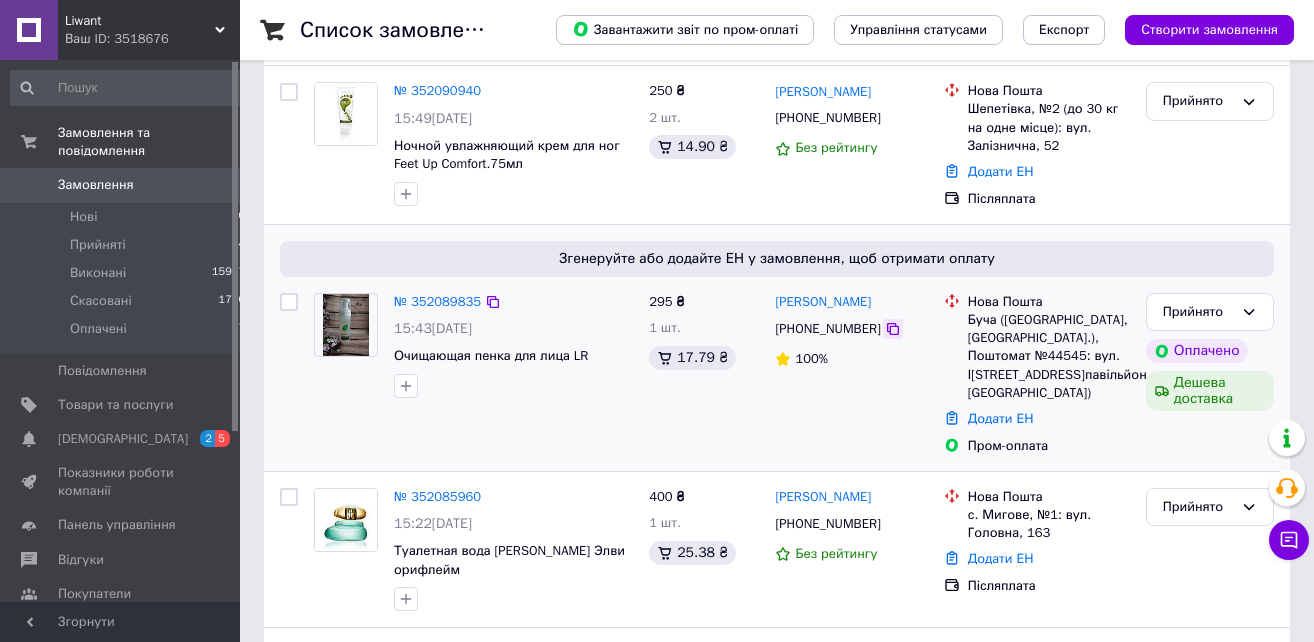 click 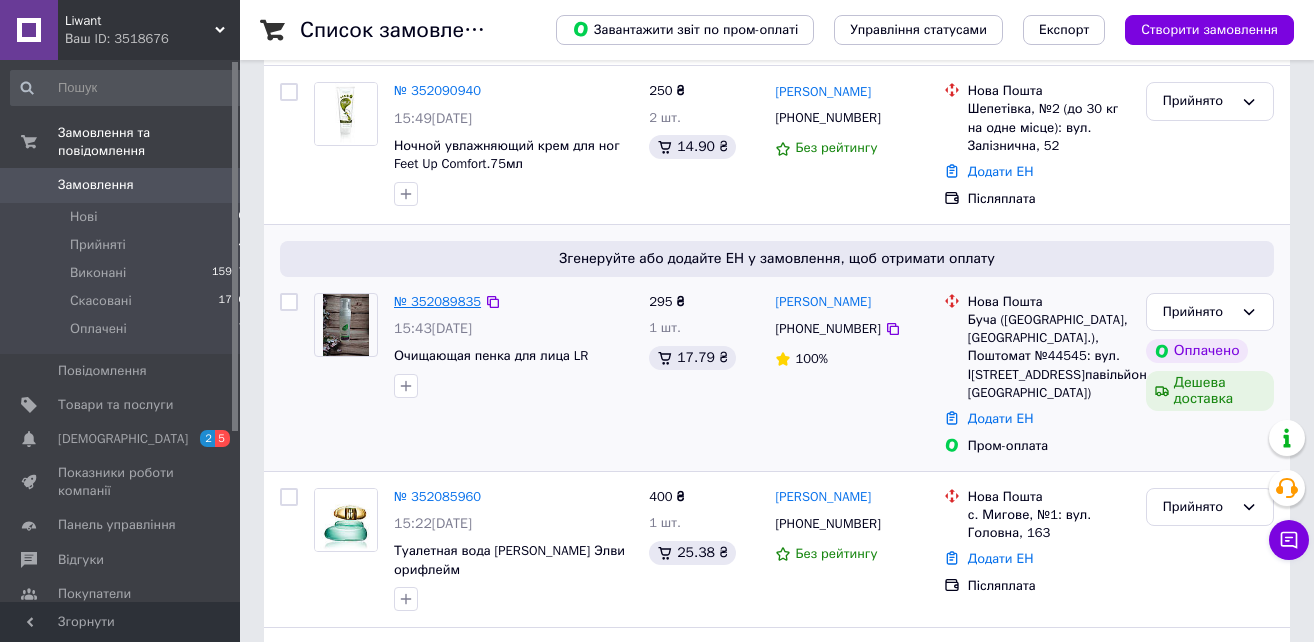 click on "№ 352089835" at bounding box center [437, 301] 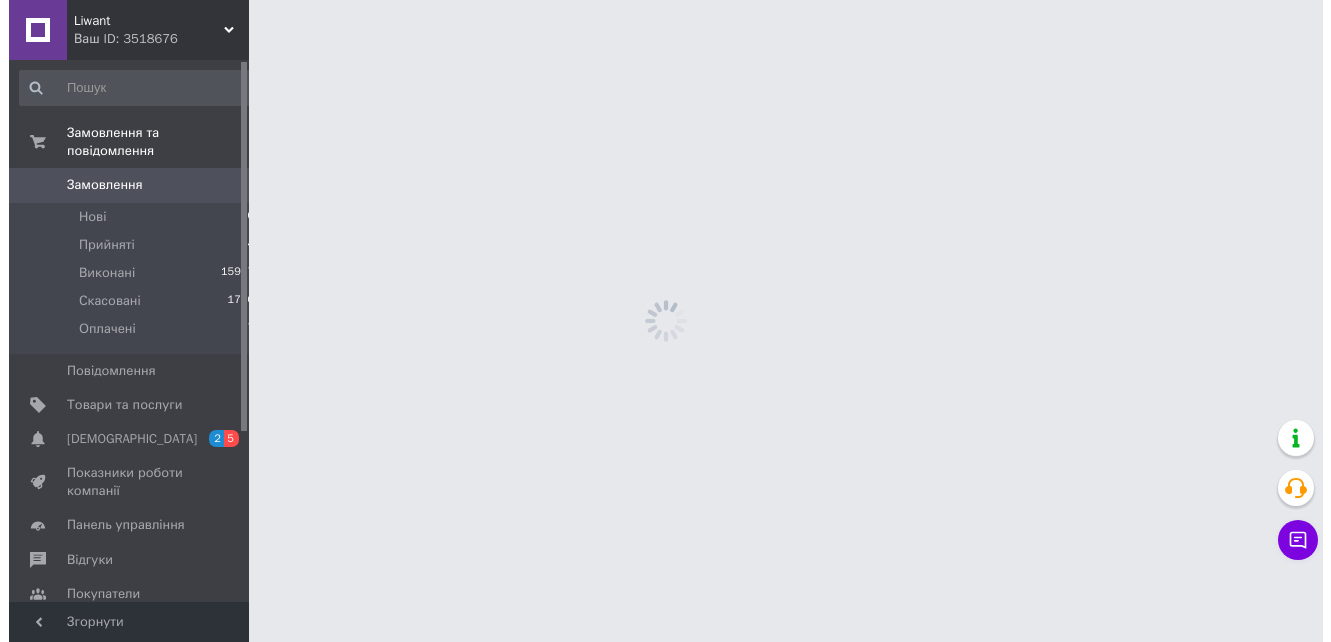 scroll, scrollTop: 0, scrollLeft: 0, axis: both 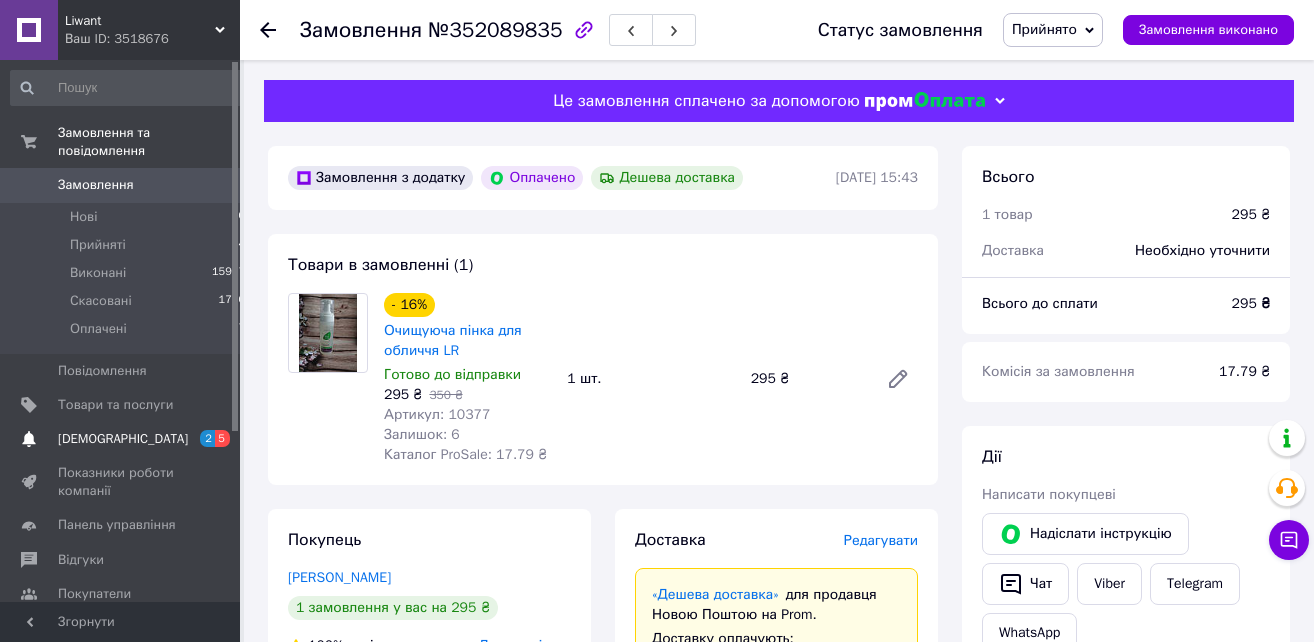 click on "[DEMOGRAPHIC_DATA]" at bounding box center [123, 439] 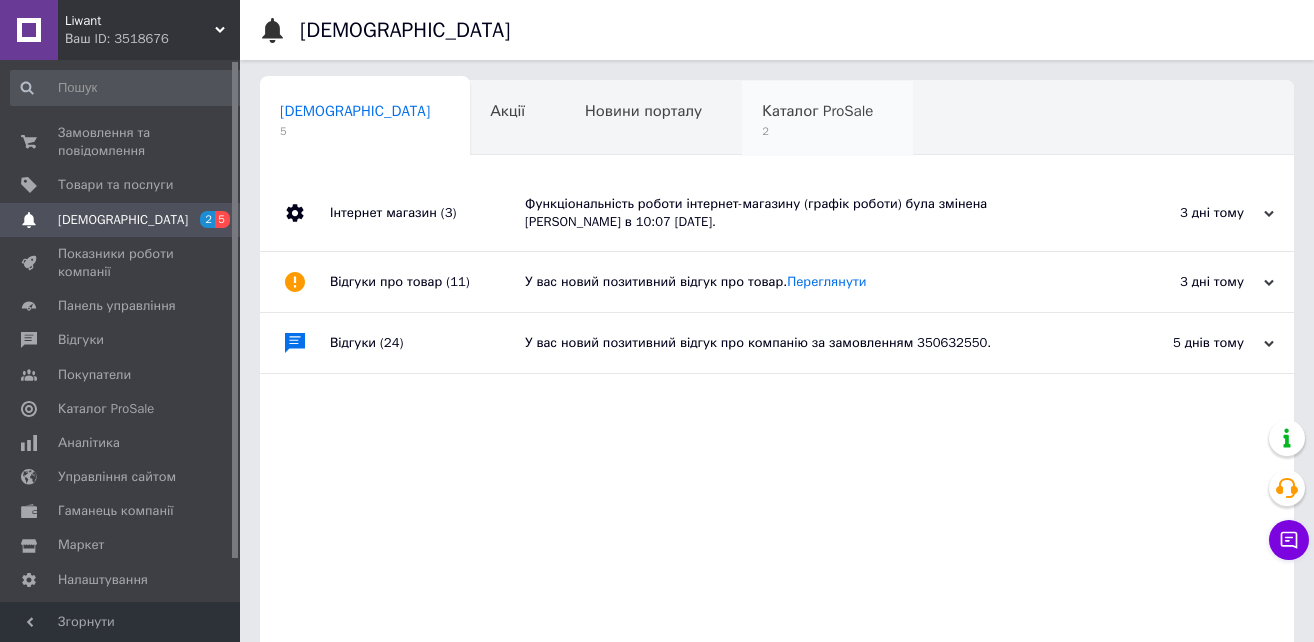 click on "Каталог ProSale" at bounding box center [817, 111] 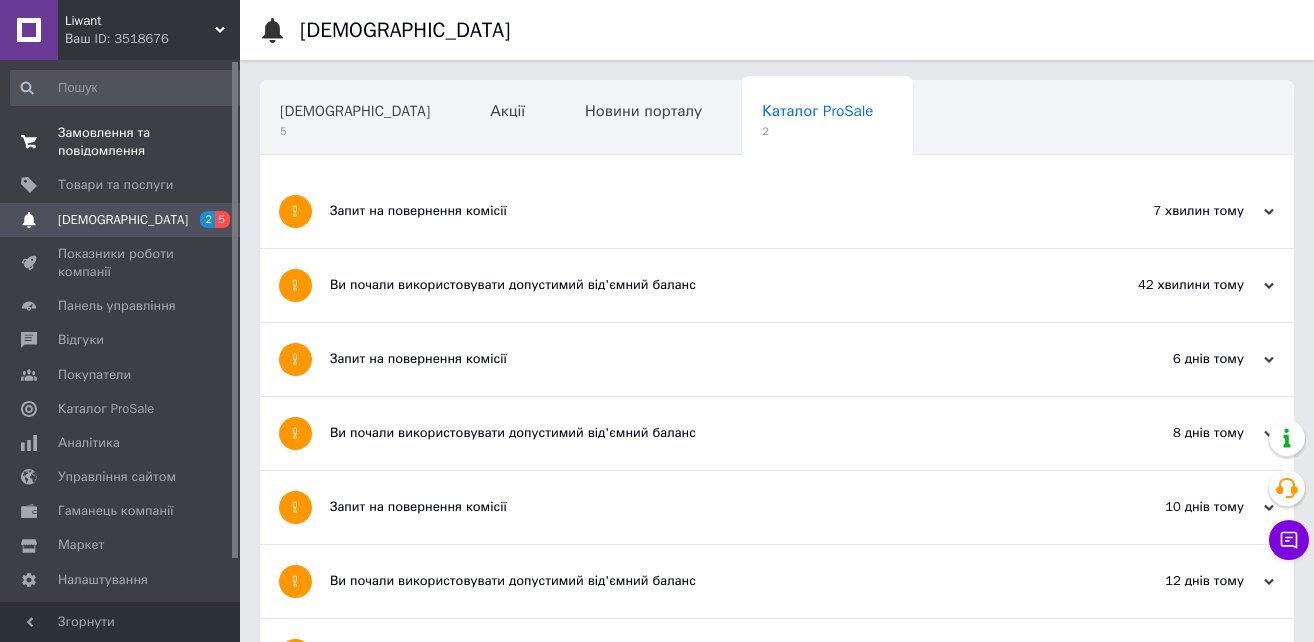 click on "Замовлення та повідомлення" at bounding box center [121, 142] 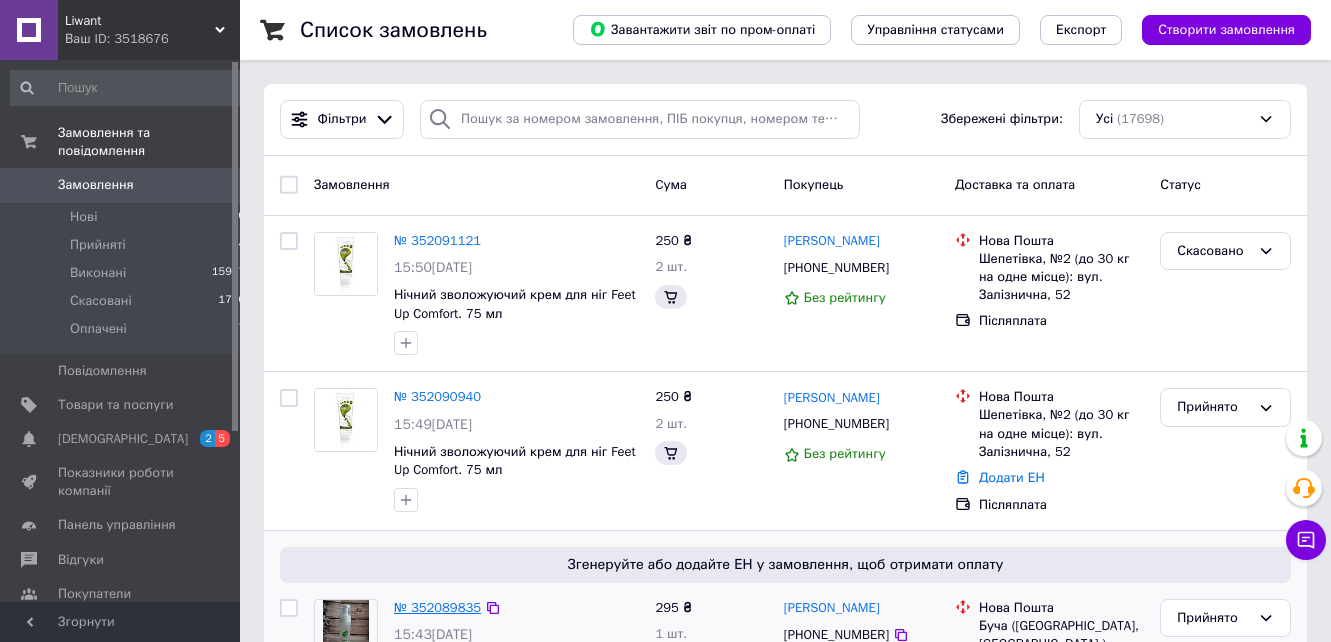 click on "№ 352089835" at bounding box center (437, 607) 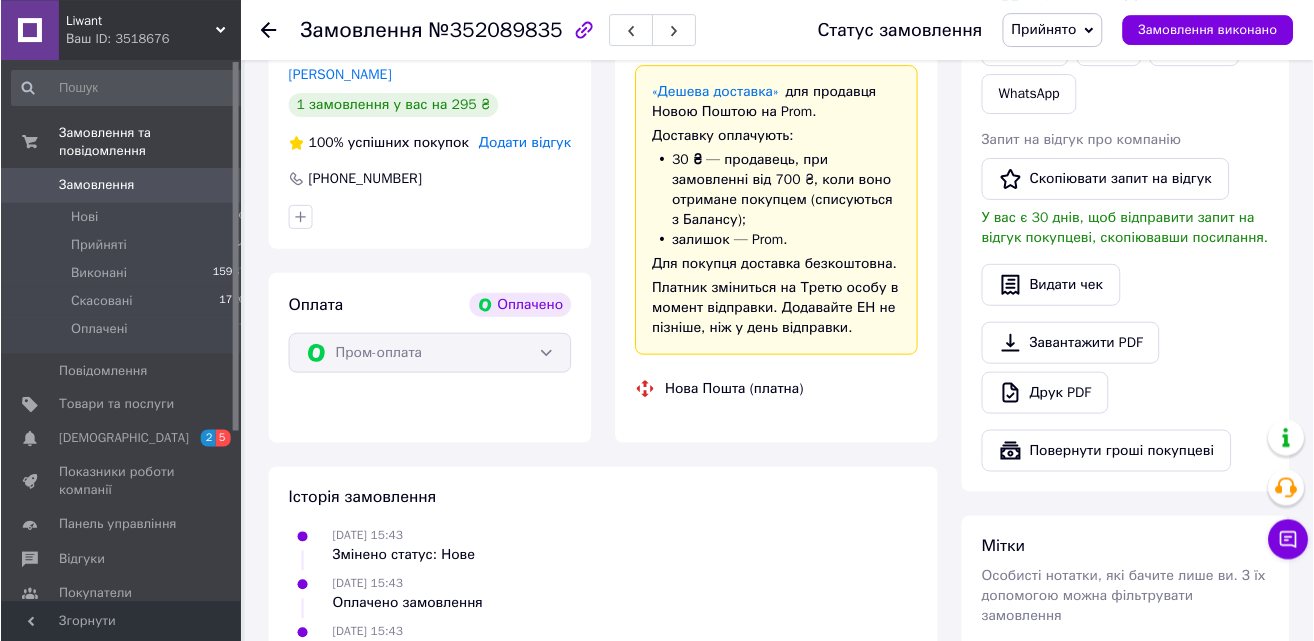scroll, scrollTop: 680, scrollLeft: 0, axis: vertical 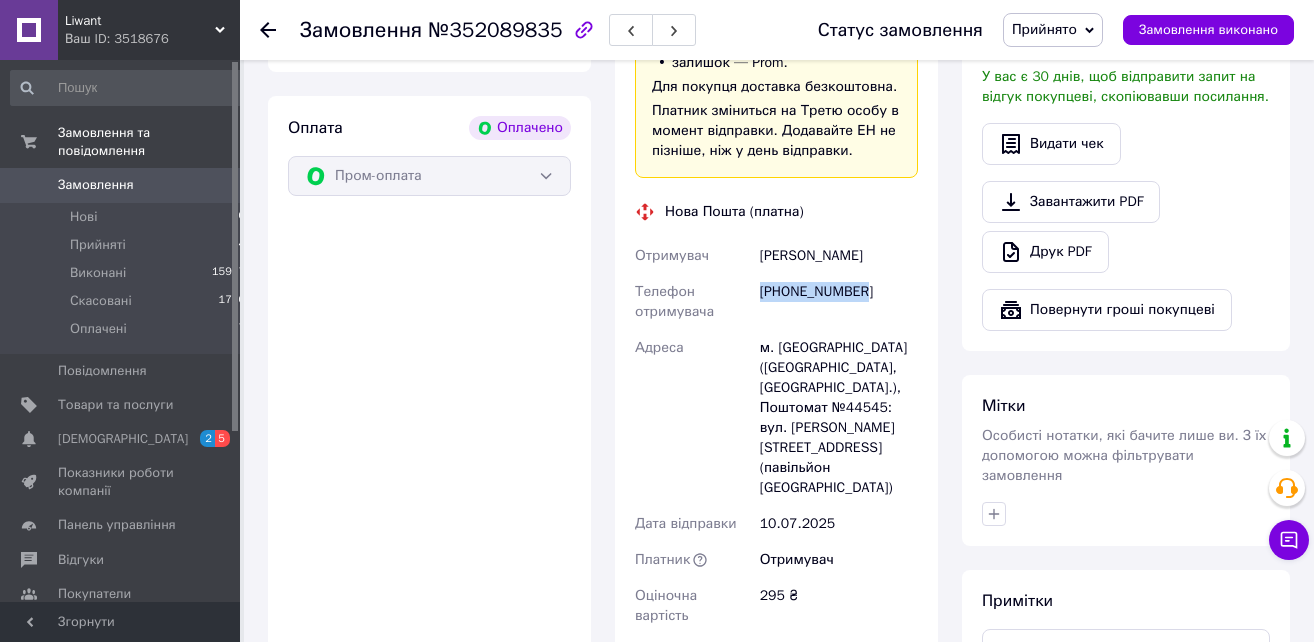 drag, startPoint x: 761, startPoint y: 289, endPoint x: 874, endPoint y: 289, distance: 113 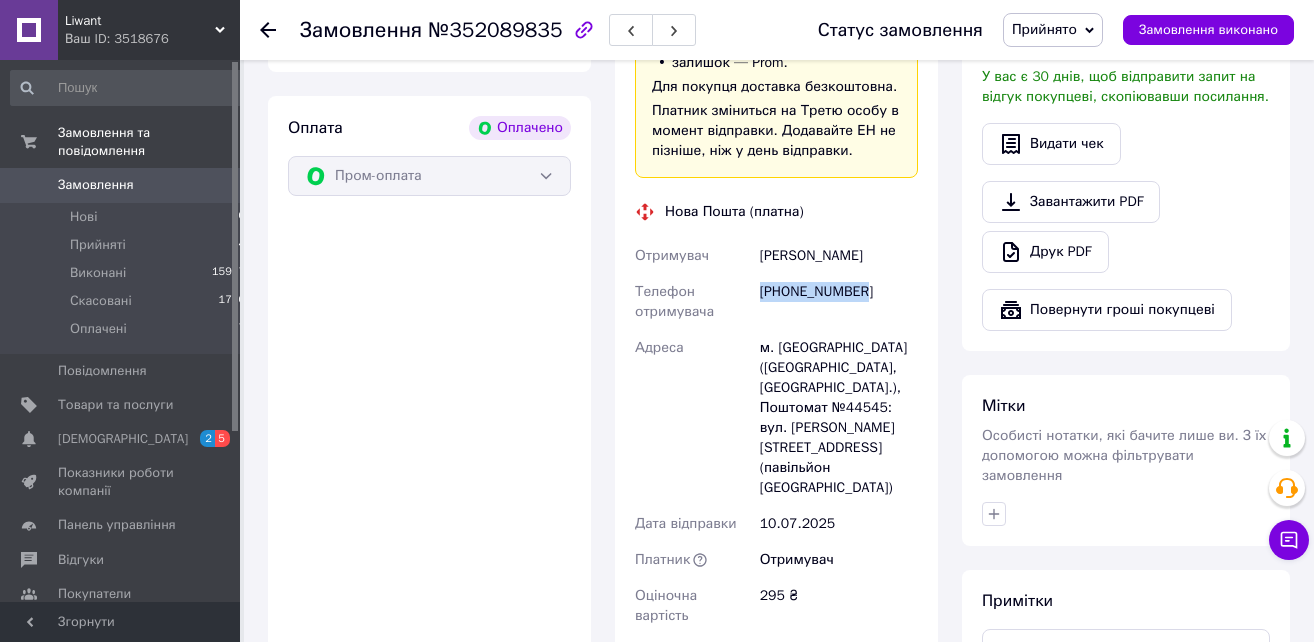 copy on "[PHONE_NUMBER]" 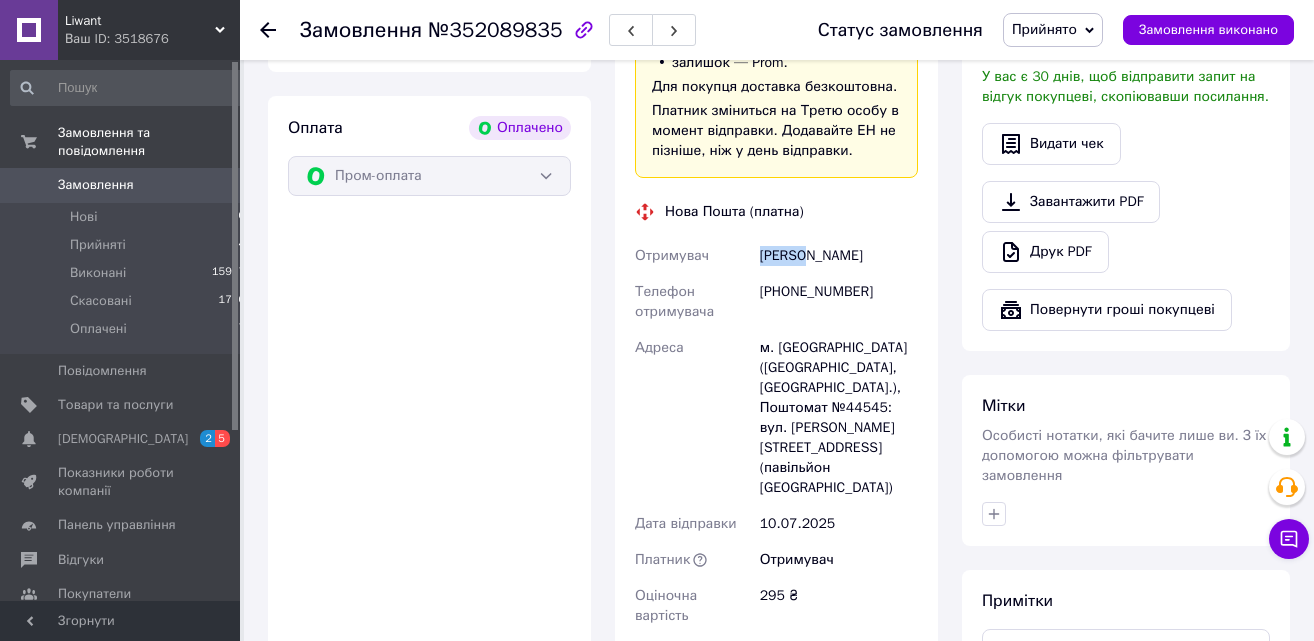 drag, startPoint x: 747, startPoint y: 254, endPoint x: 807, endPoint y: 260, distance: 60.299255 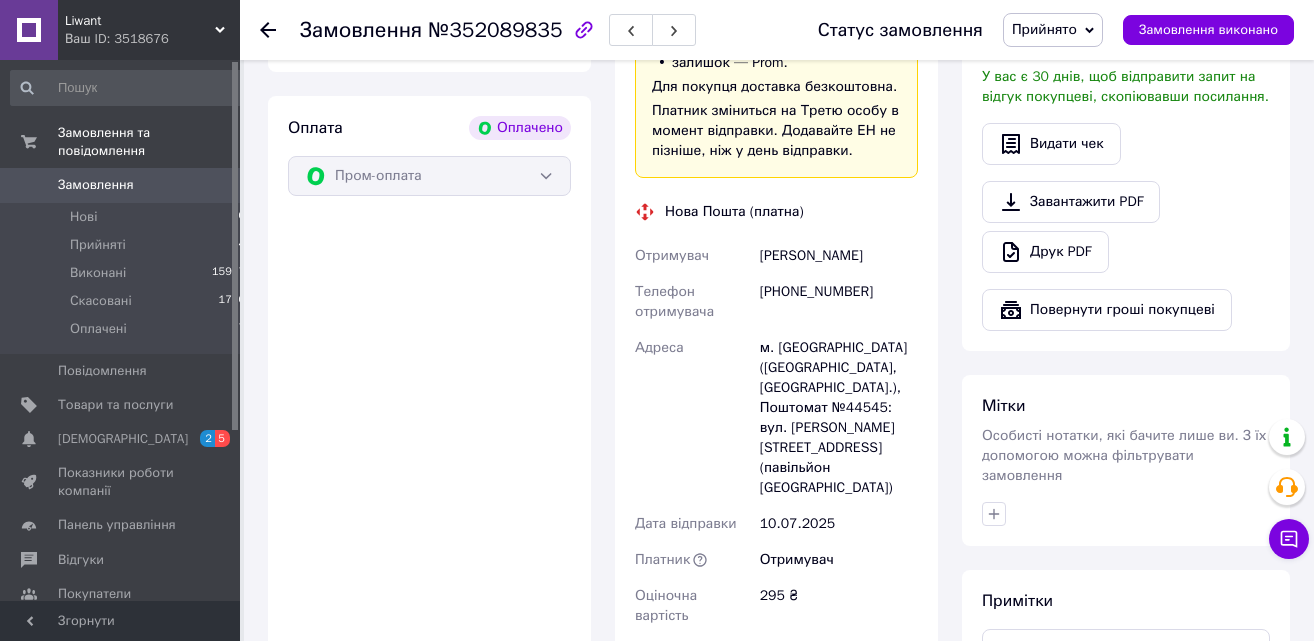 drag, startPoint x: 811, startPoint y: 255, endPoint x: 870, endPoint y: 256, distance: 59.008472 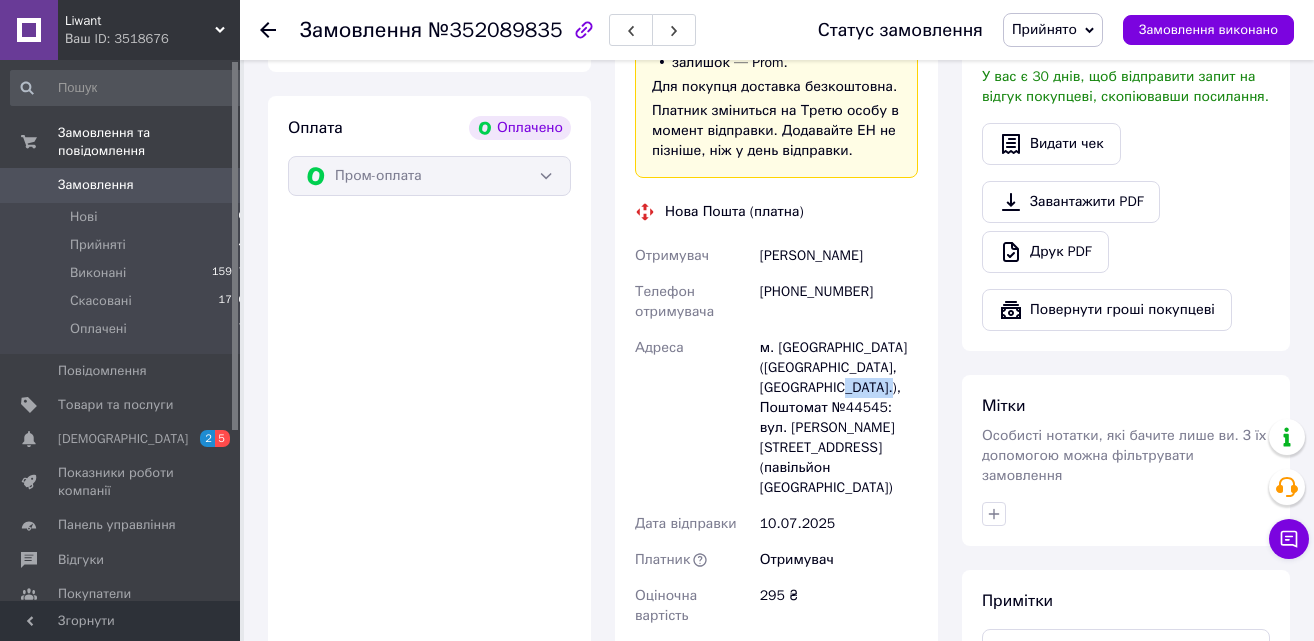 drag, startPoint x: 848, startPoint y: 386, endPoint x: 888, endPoint y: 390, distance: 40.1995 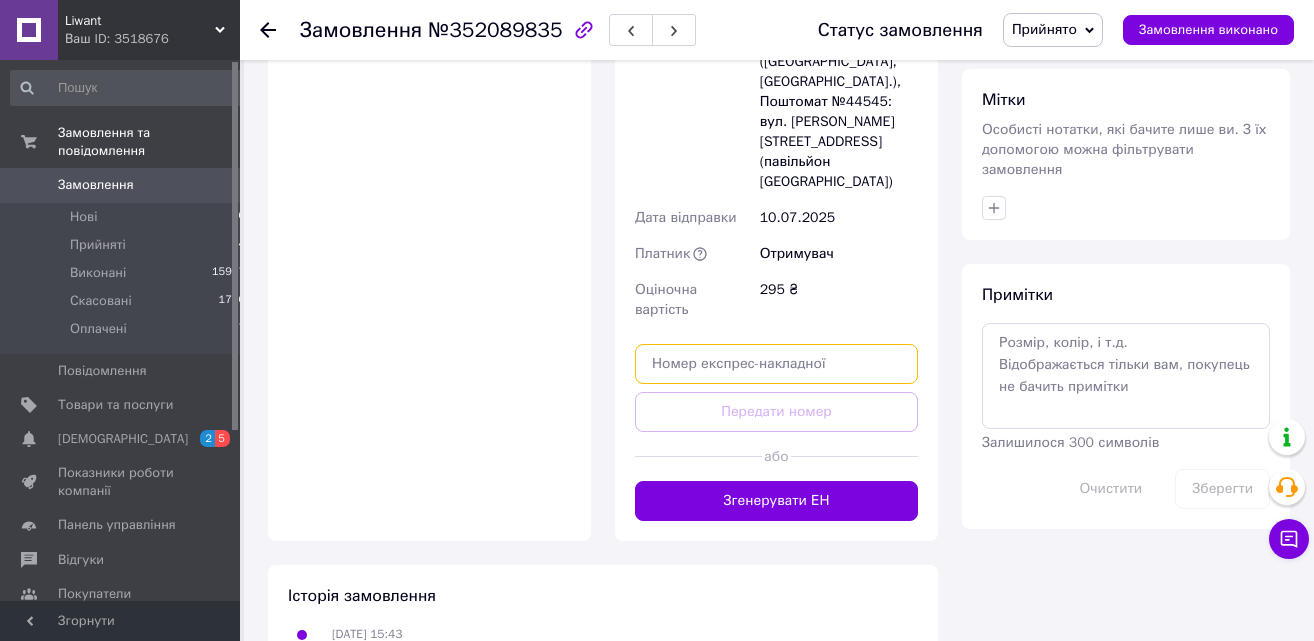 paste on "20451203280939" 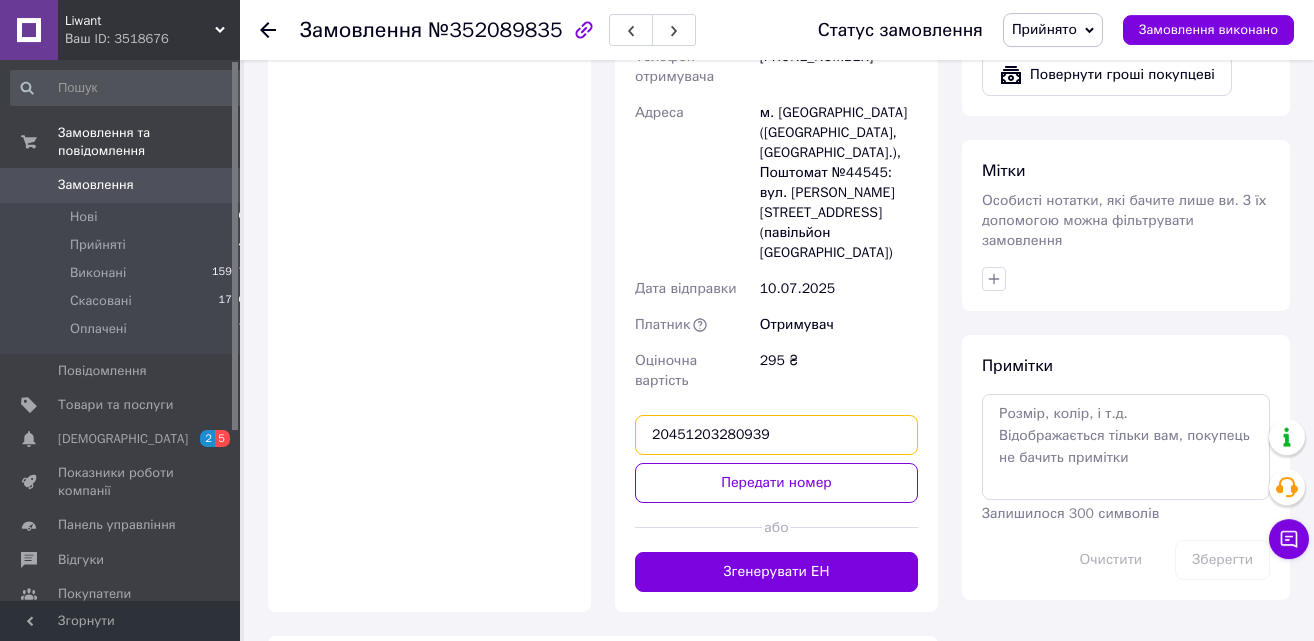 scroll, scrollTop: 884, scrollLeft: 0, axis: vertical 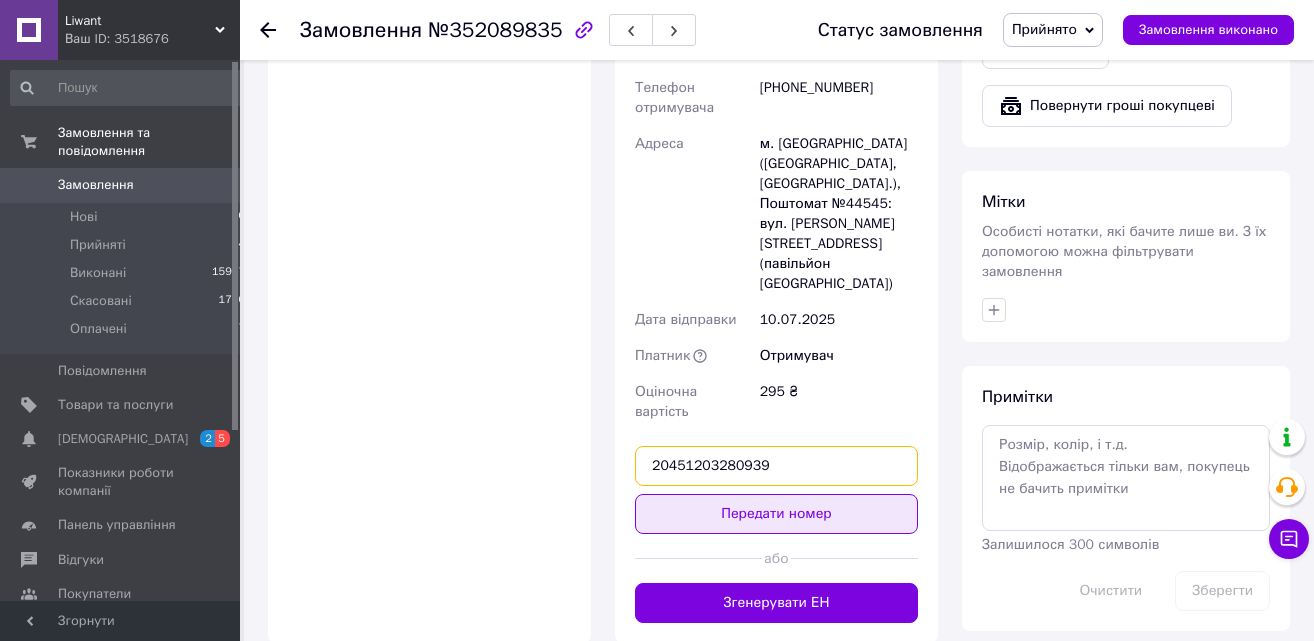 type on "20451203280939" 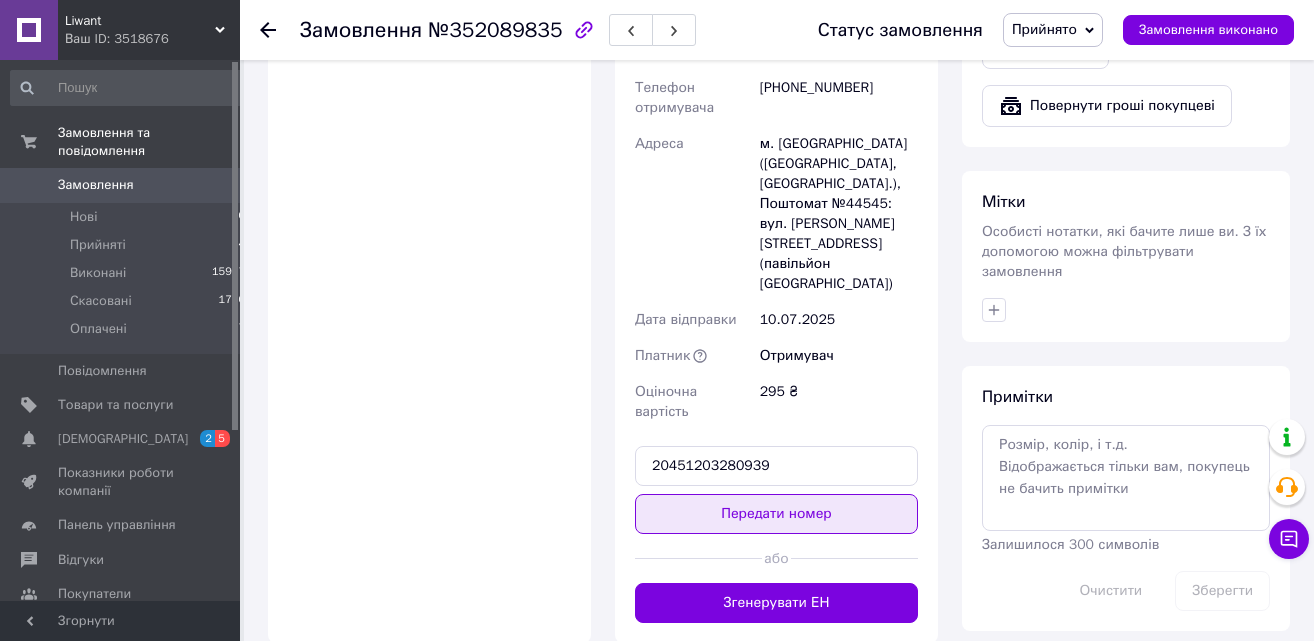click on "Передати номер" at bounding box center [776, 514] 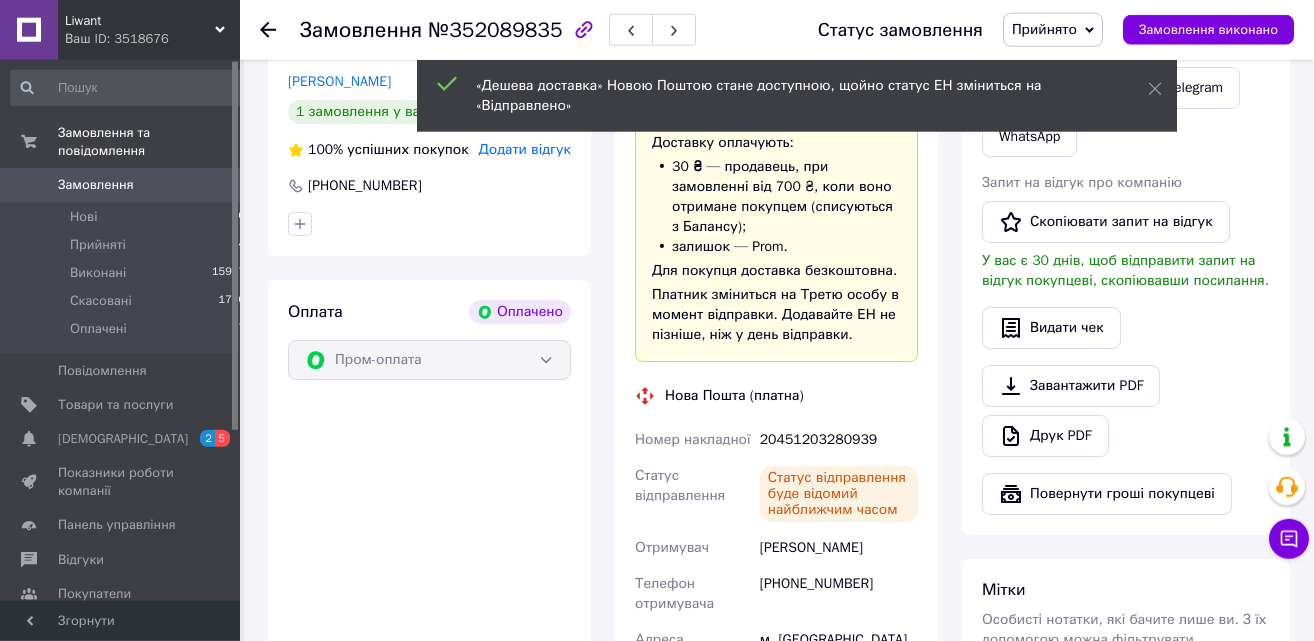 scroll, scrollTop: 612, scrollLeft: 0, axis: vertical 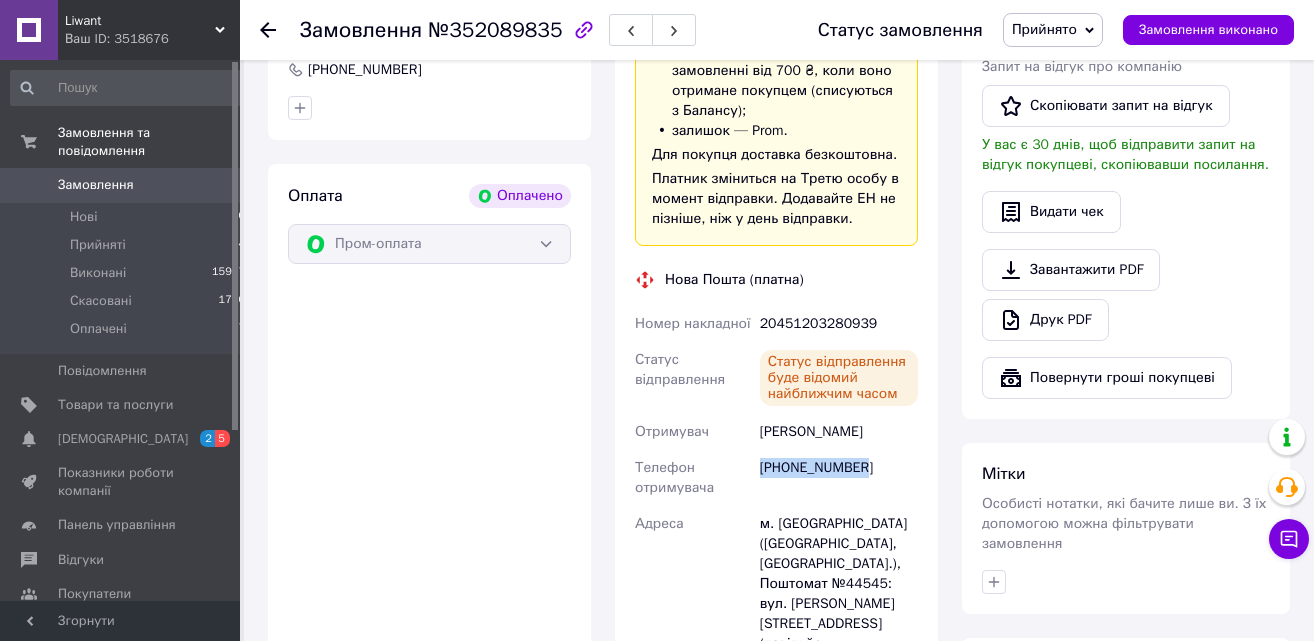 drag, startPoint x: 764, startPoint y: 460, endPoint x: 878, endPoint y: 465, distance: 114.1096 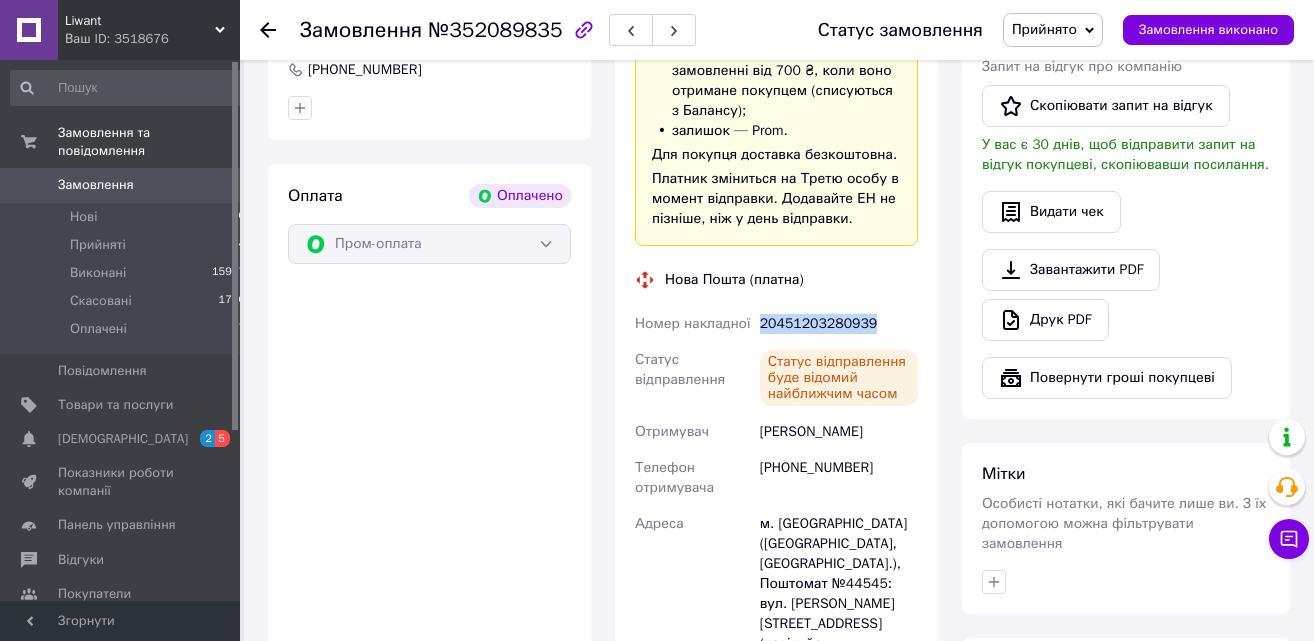 drag, startPoint x: 757, startPoint y: 318, endPoint x: 870, endPoint y: 338, distance: 114.75626 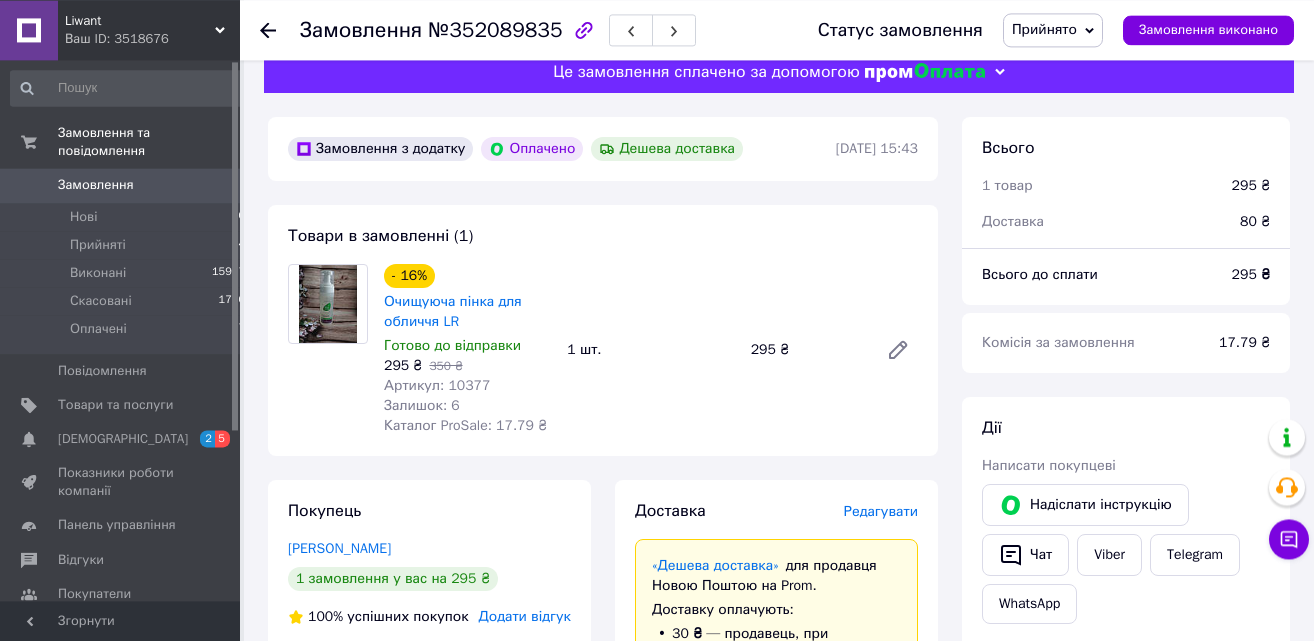 scroll, scrollTop: 0, scrollLeft: 0, axis: both 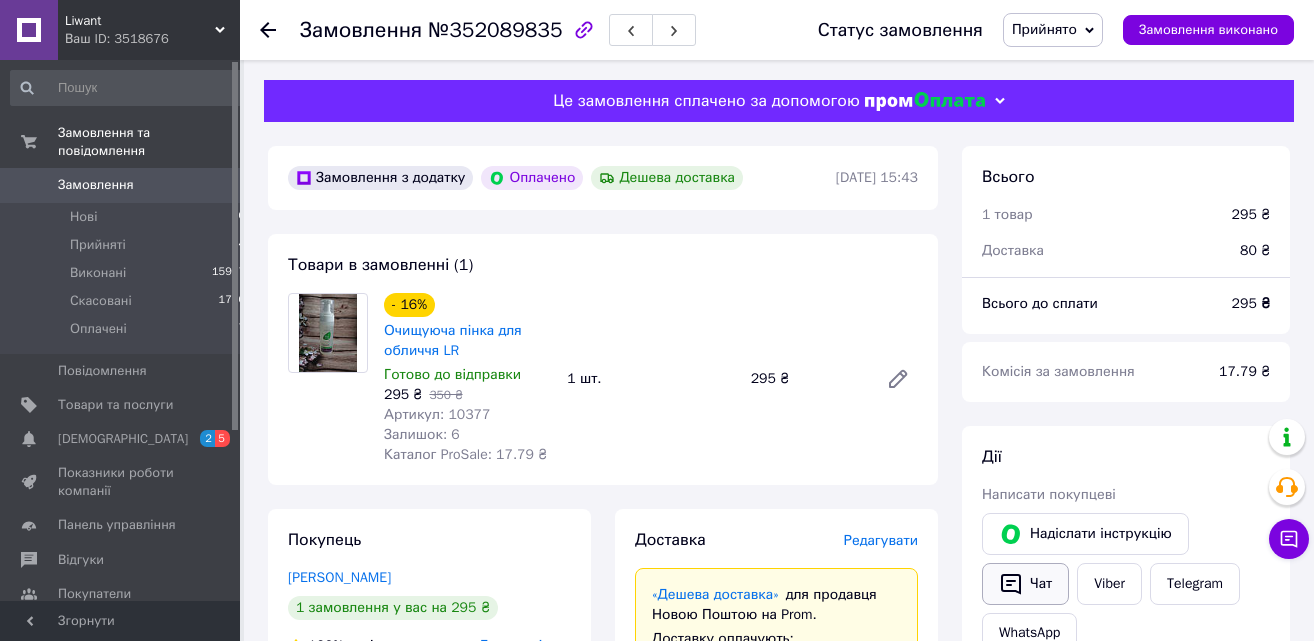 click on "Чат" at bounding box center [1025, 584] 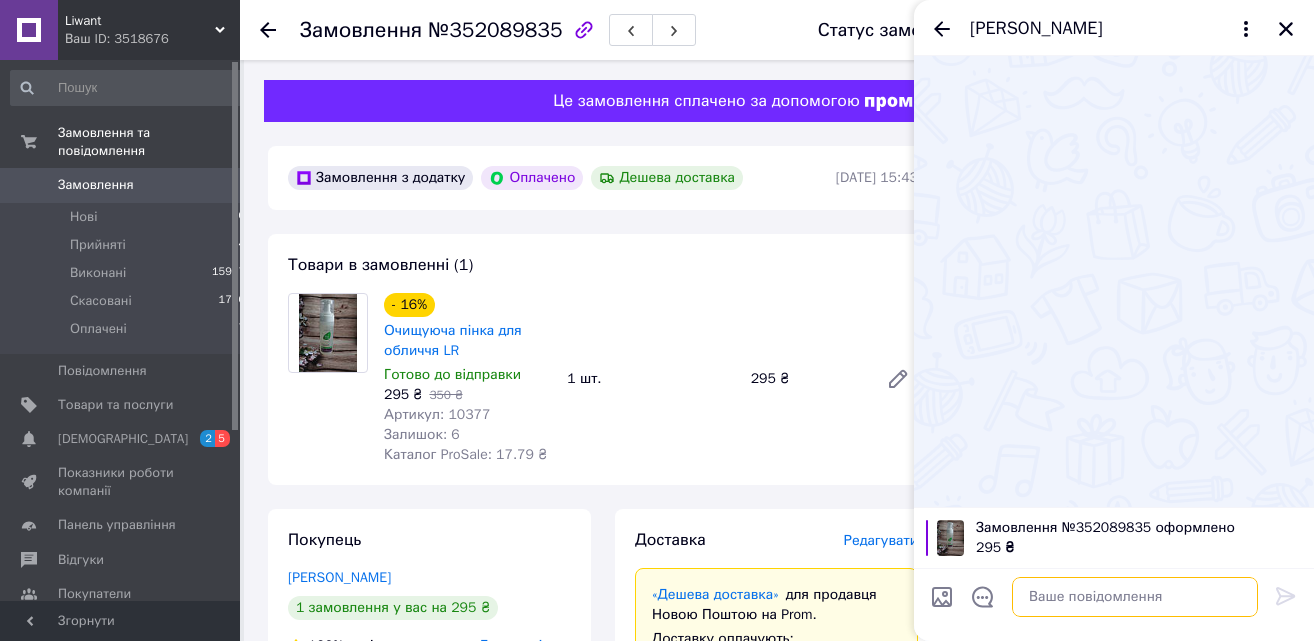 click at bounding box center [1135, 597] 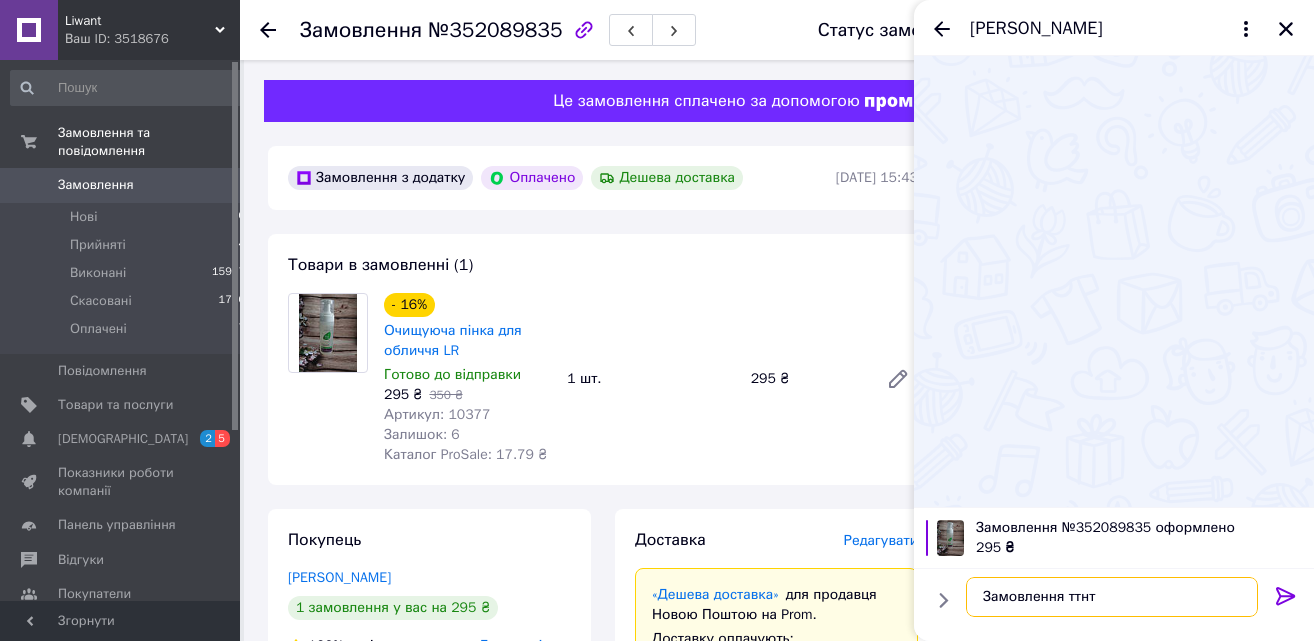 paste on "20451203280939" 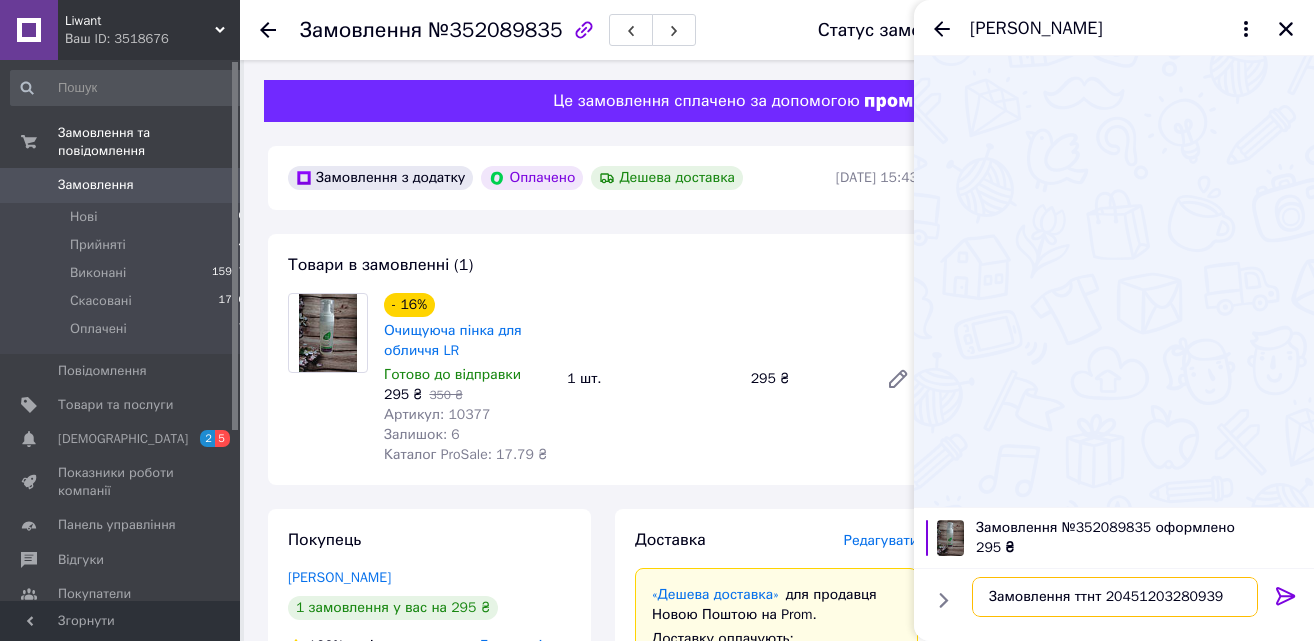 type on "Замовлення ттнт 20451203280939" 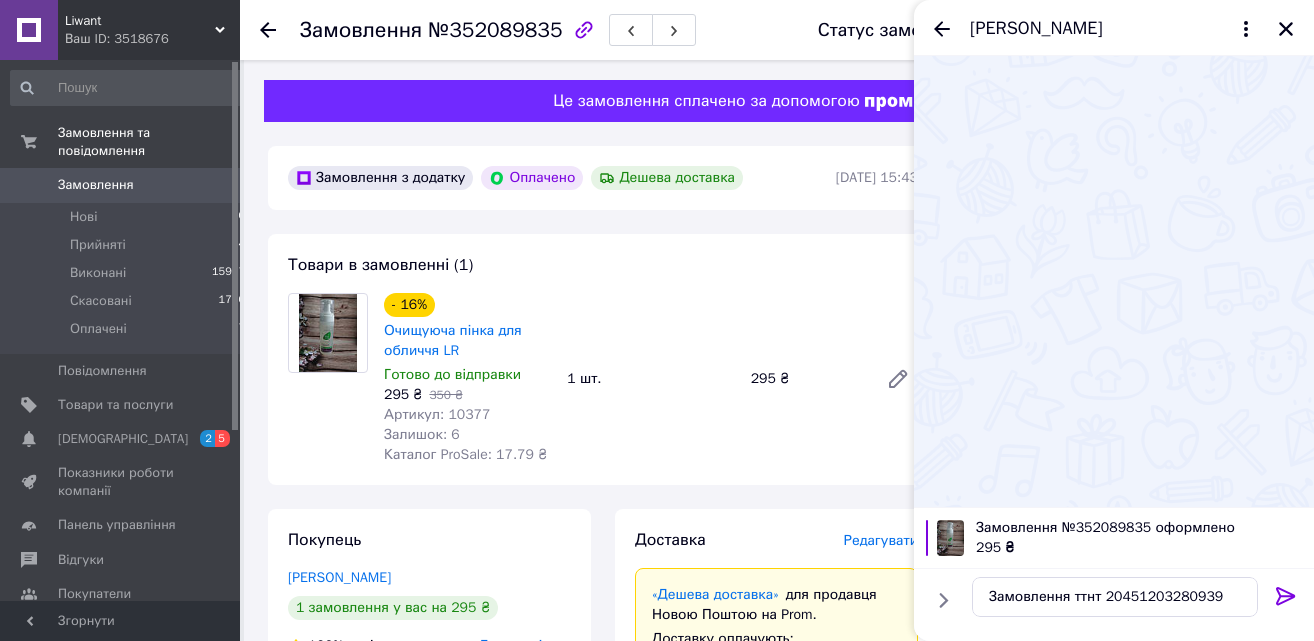 click 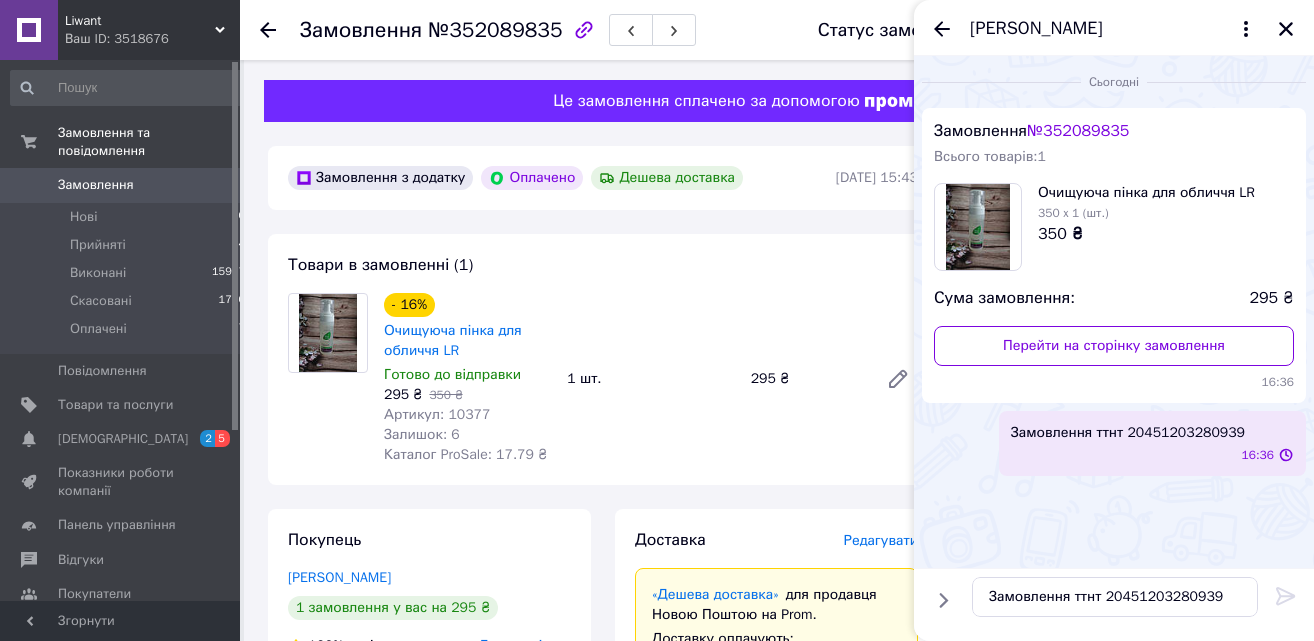 type 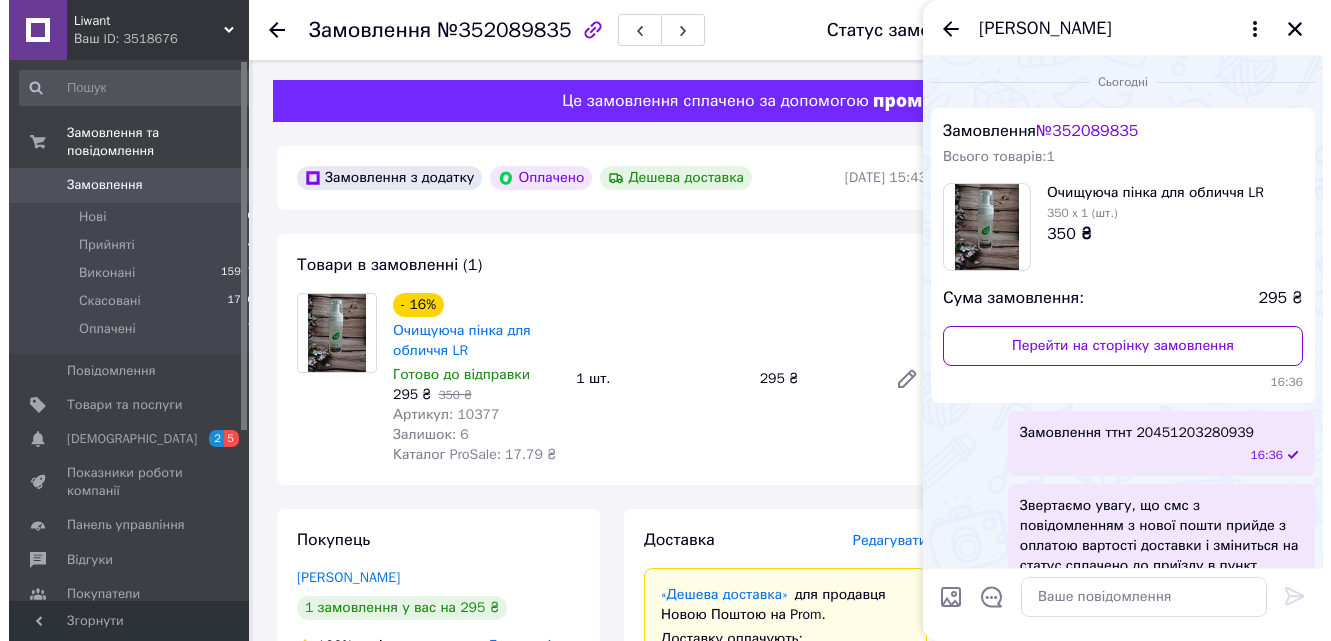 scroll, scrollTop: 89, scrollLeft: 0, axis: vertical 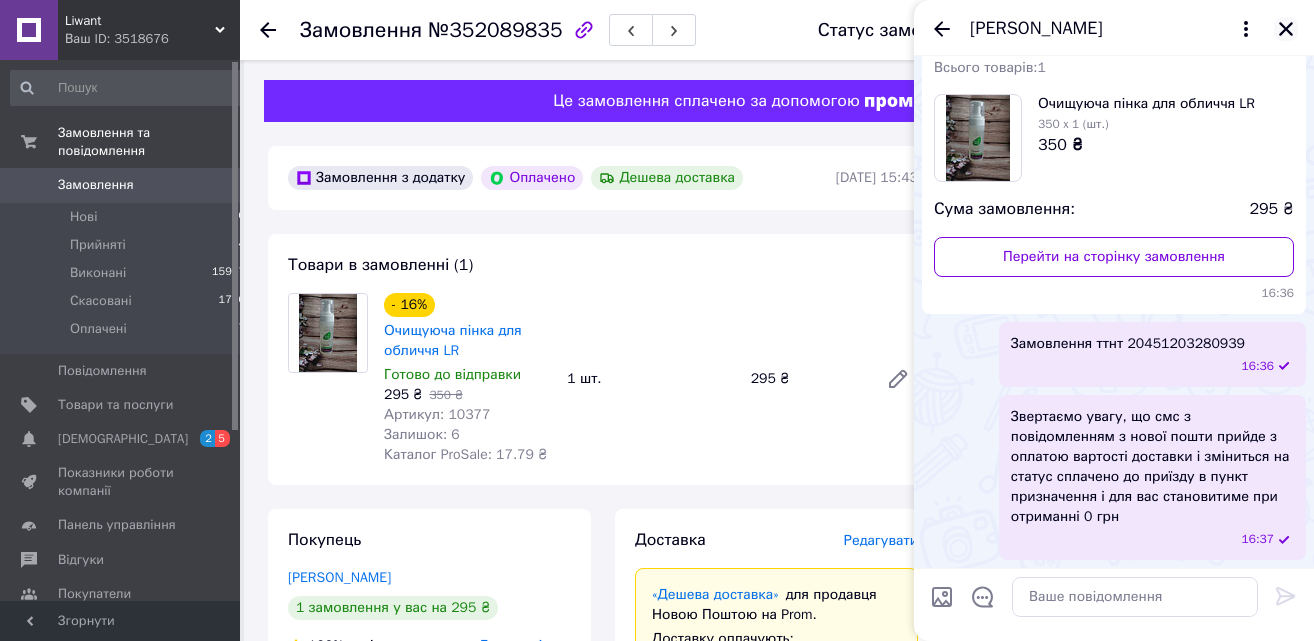 click 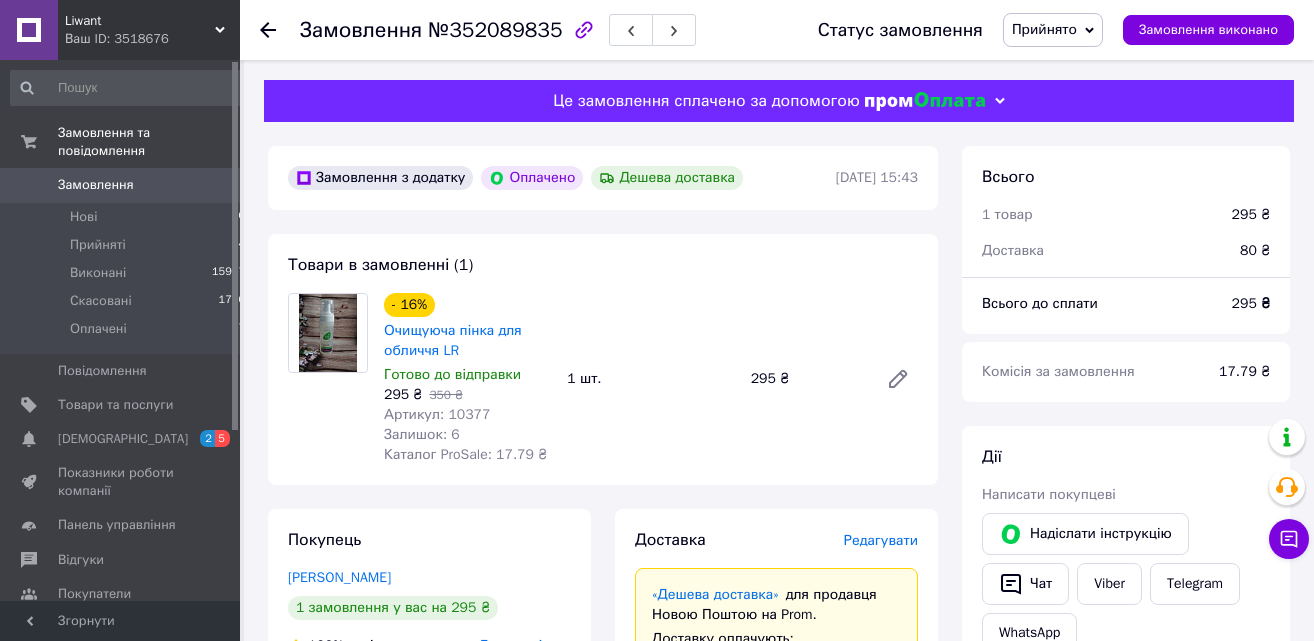 click 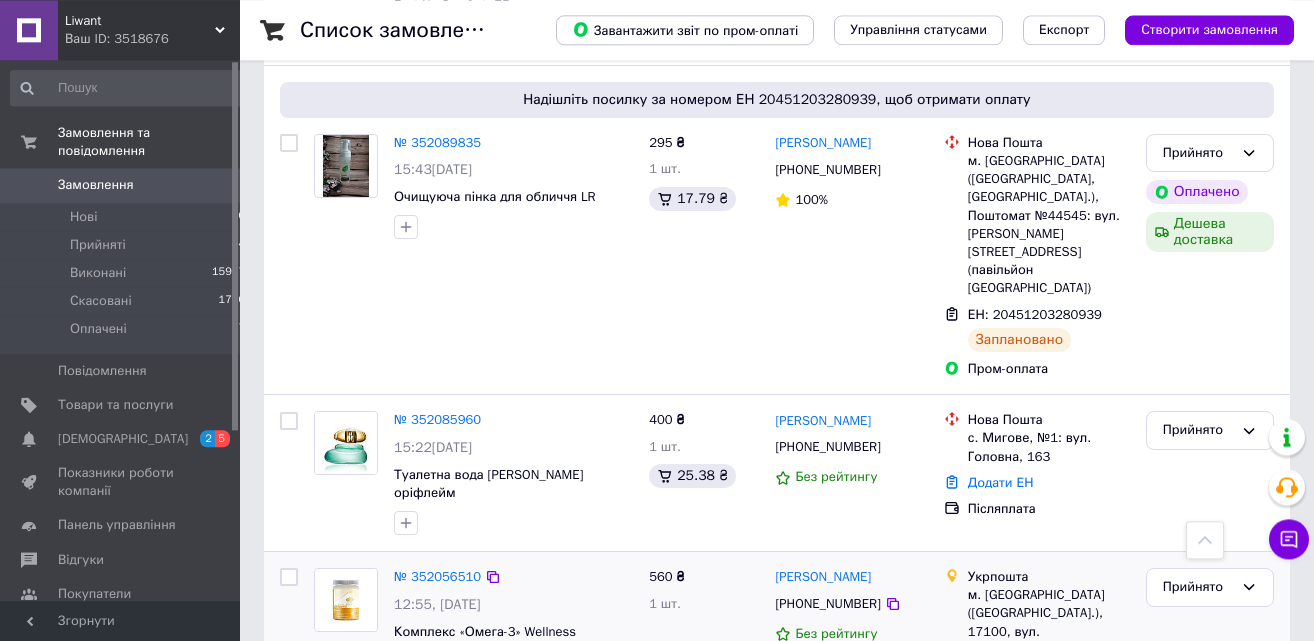 scroll, scrollTop: 408, scrollLeft: 0, axis: vertical 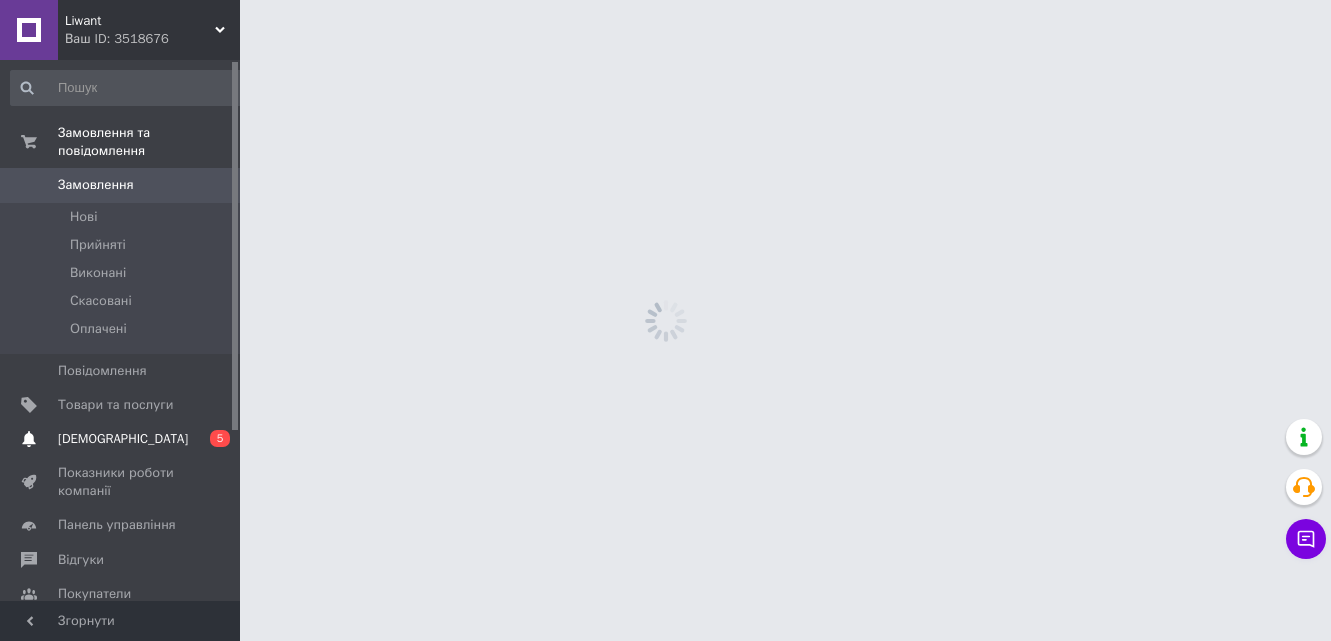 click on "[DEMOGRAPHIC_DATA]" at bounding box center [123, 439] 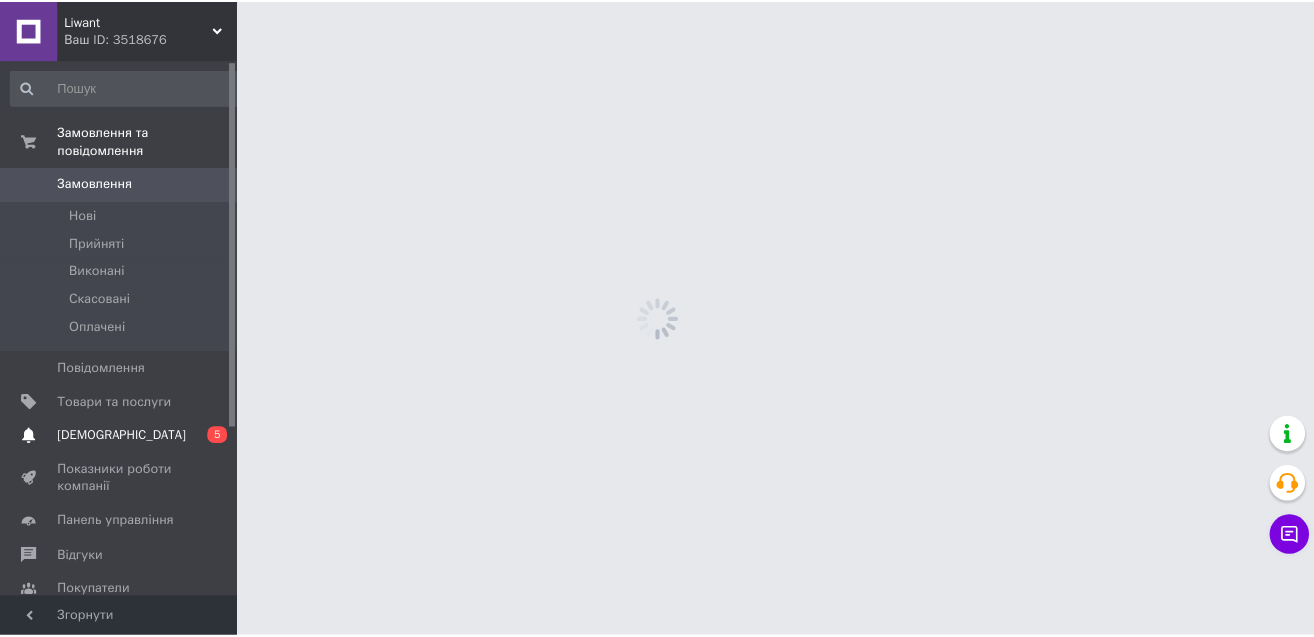 scroll, scrollTop: 0, scrollLeft: 0, axis: both 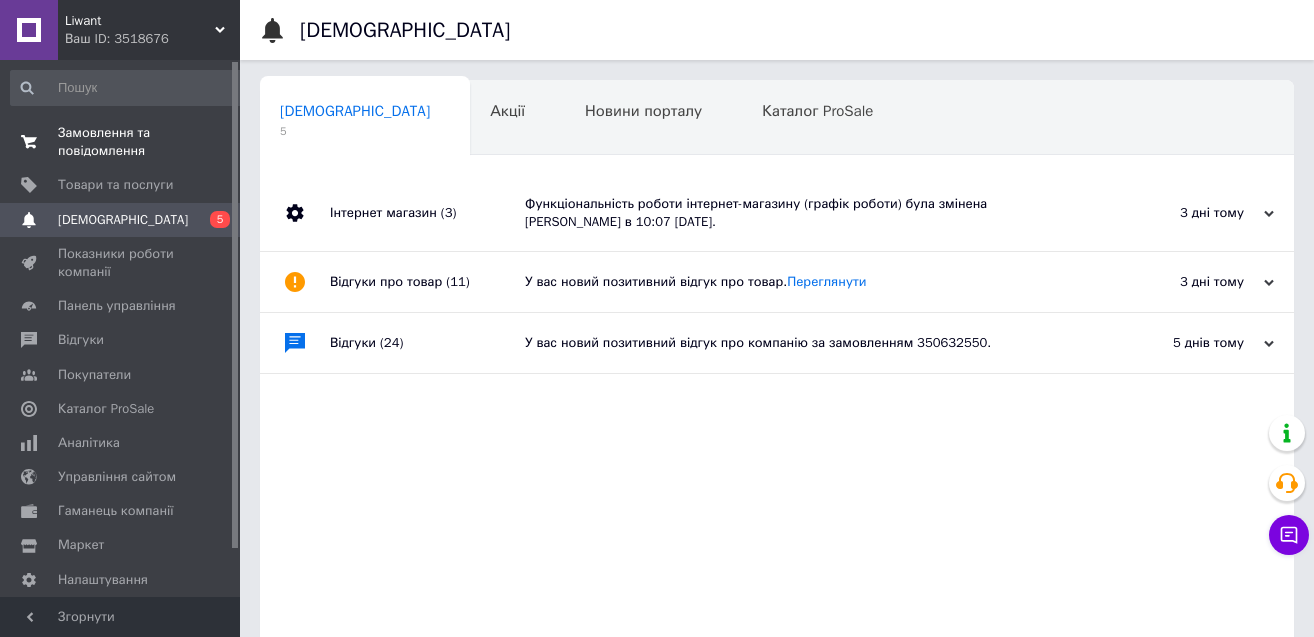 click on "Замовлення та повідомлення" at bounding box center [121, 142] 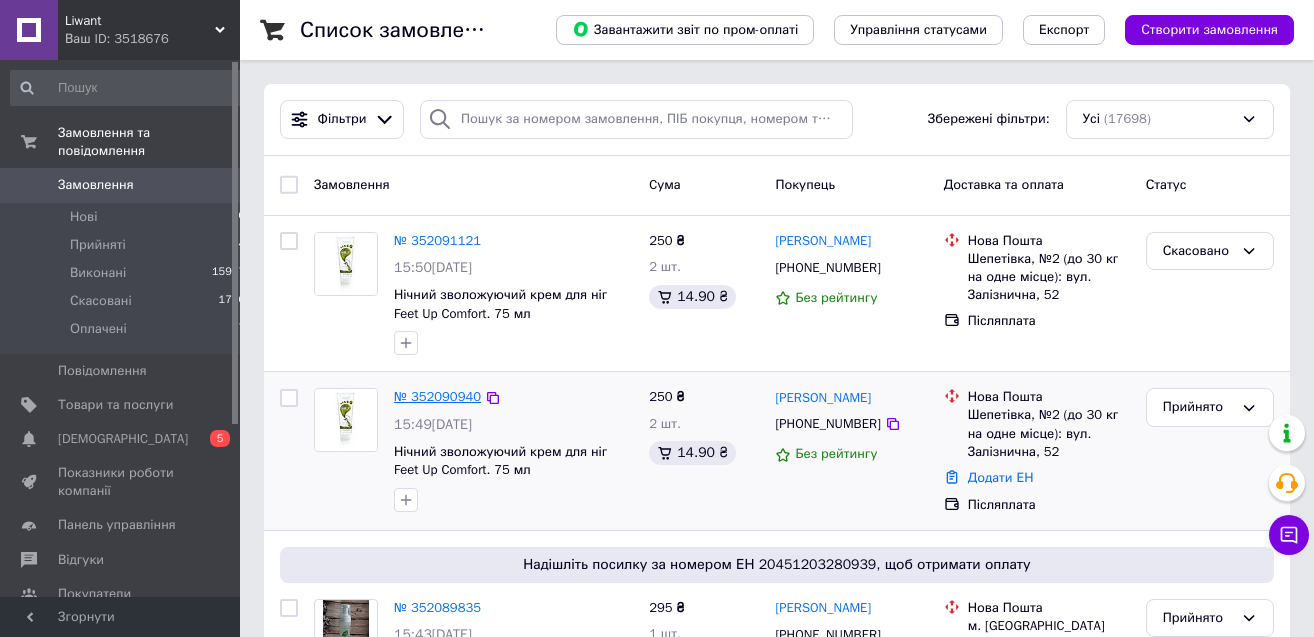 click on "№ 352090940" at bounding box center (437, 396) 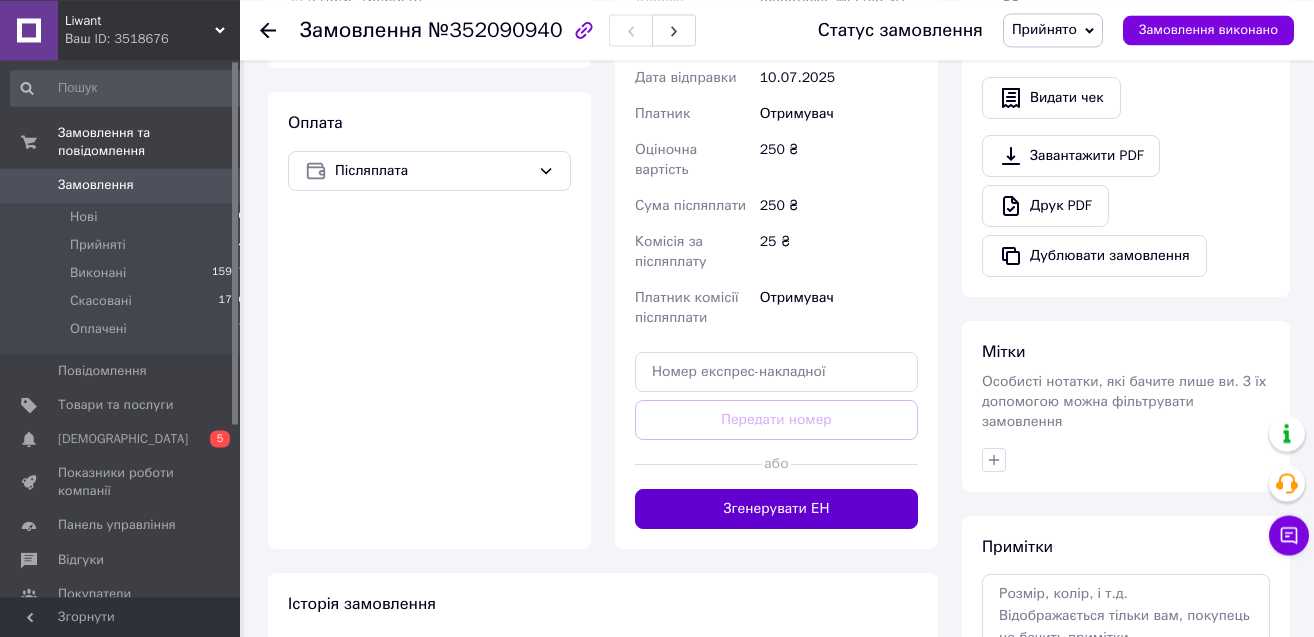 scroll, scrollTop: 714, scrollLeft: 0, axis: vertical 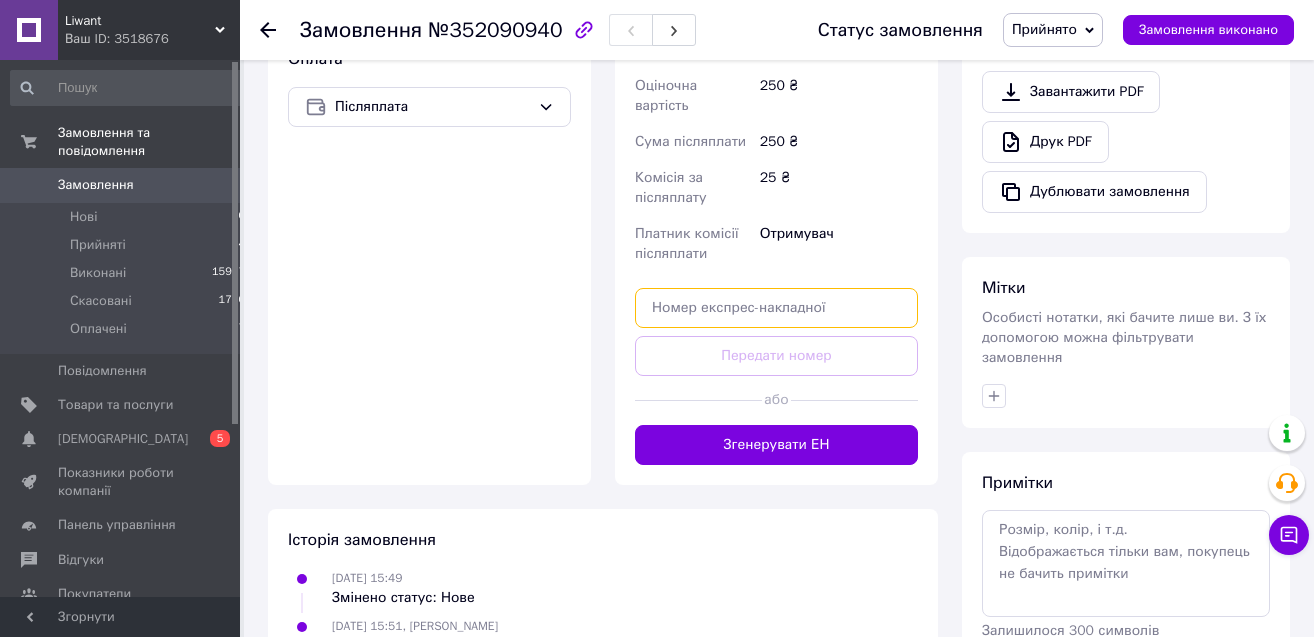 click at bounding box center [776, 308] 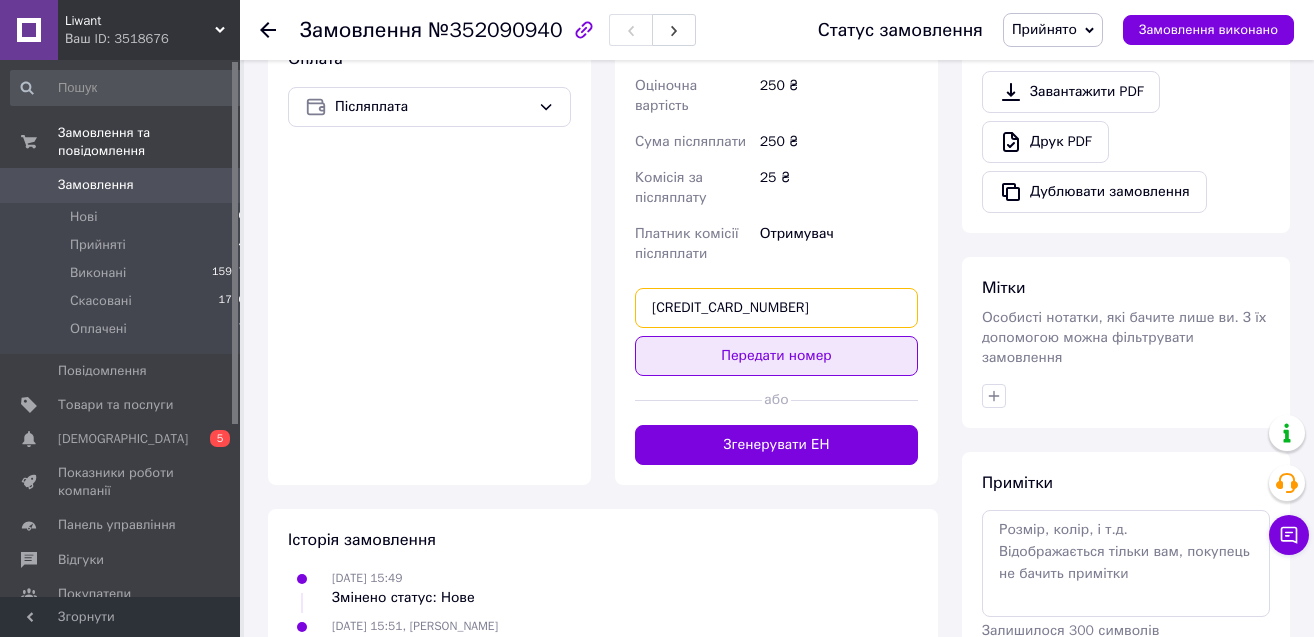 type on "59001412455261" 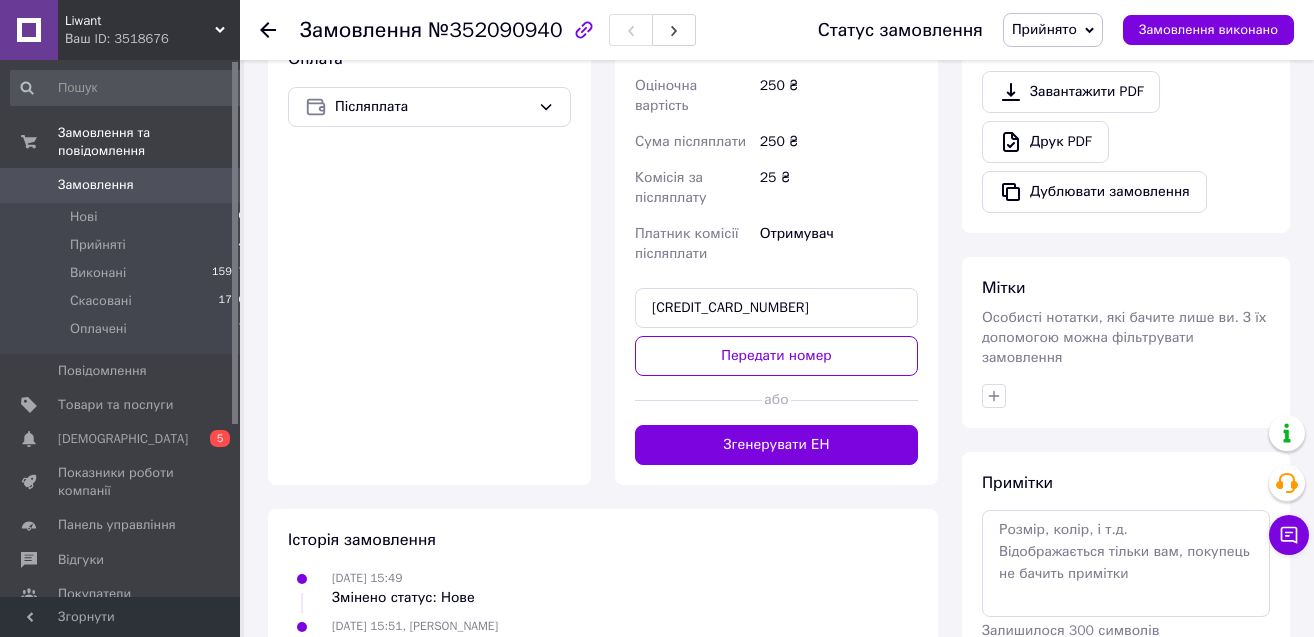 click on "Передати номер" at bounding box center [776, 356] 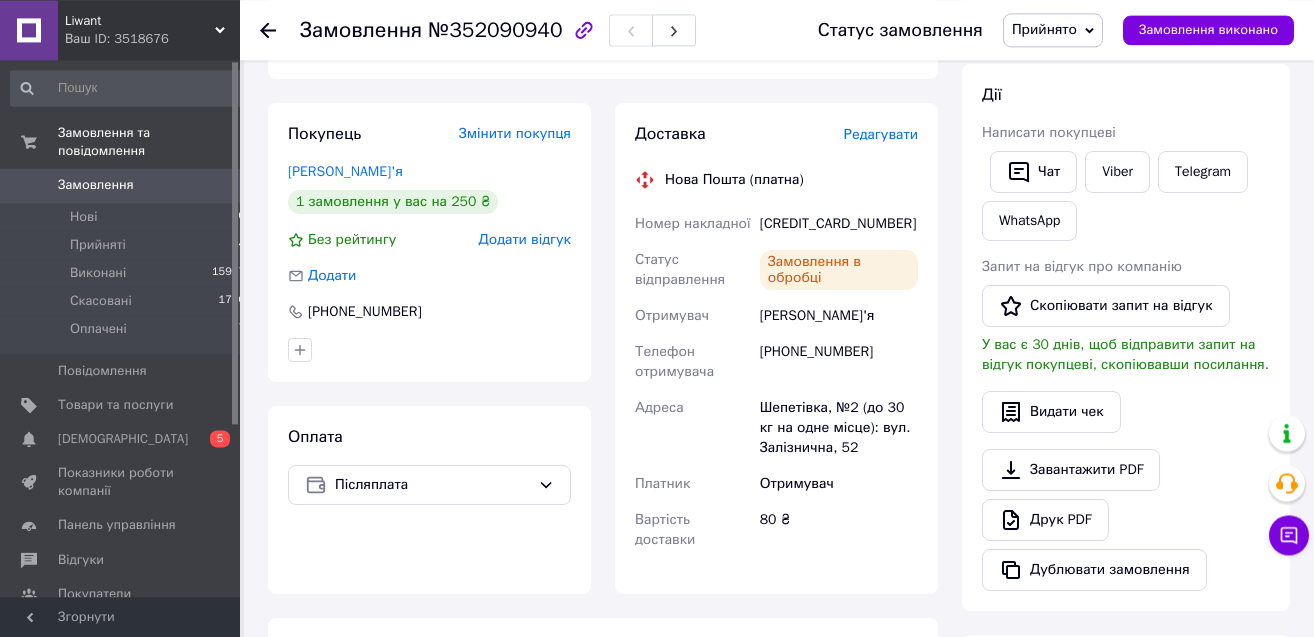 scroll, scrollTop: 306, scrollLeft: 0, axis: vertical 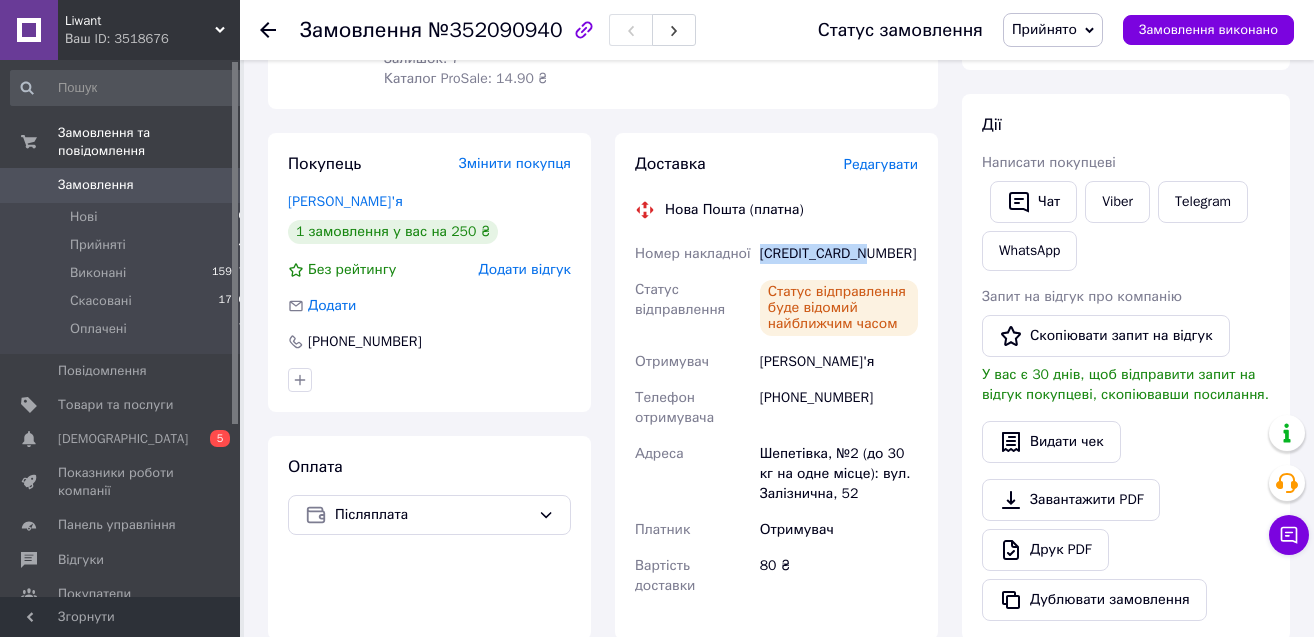 drag, startPoint x: 761, startPoint y: 250, endPoint x: 877, endPoint y: 253, distance: 116.03879 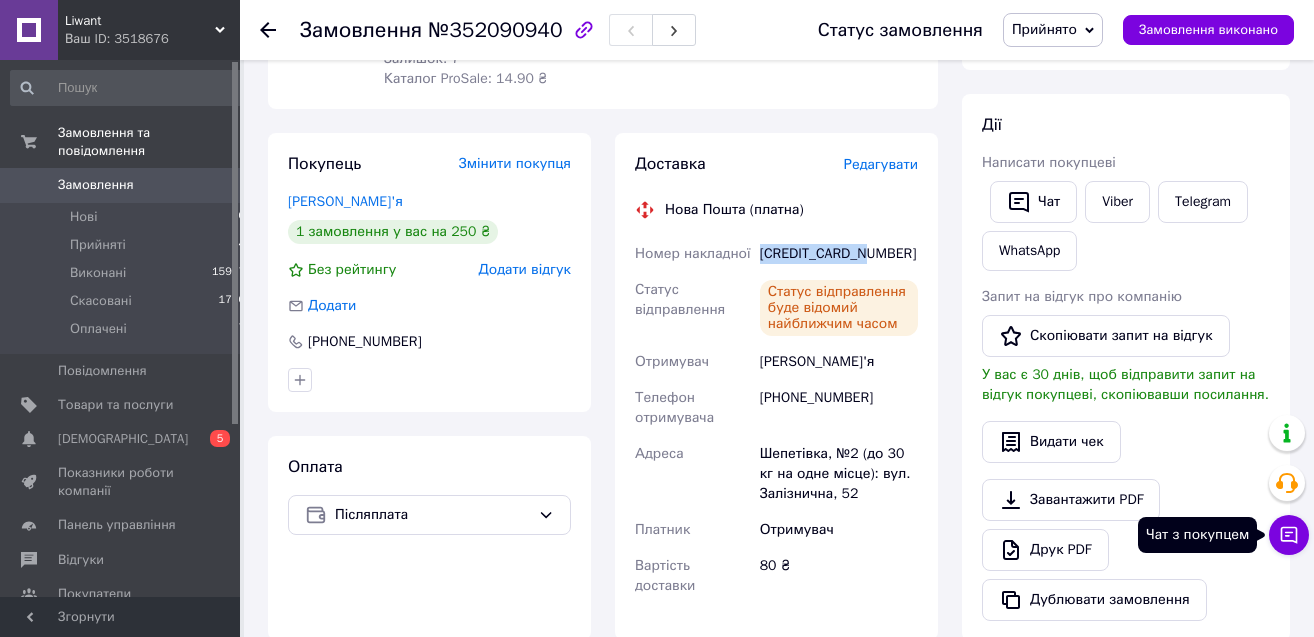 click on "Чат з покупцем" at bounding box center (1289, 535) 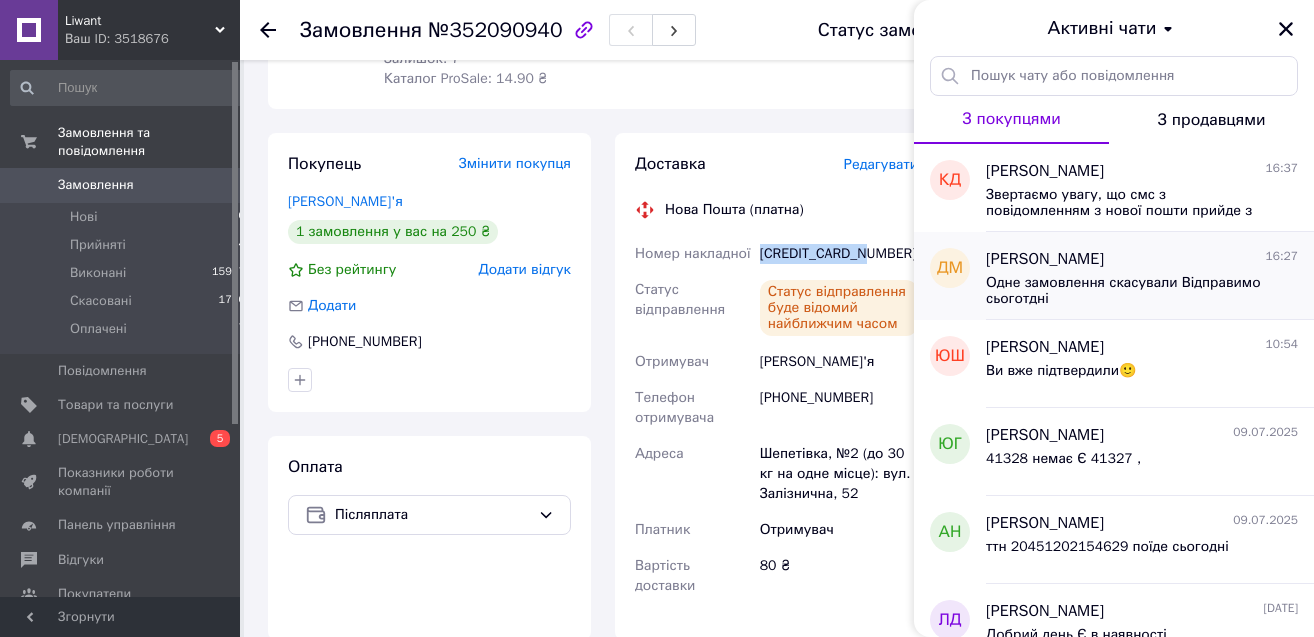 click on "Одне замовлення скасували
Відправимо сьоготдні" at bounding box center (1128, 291) 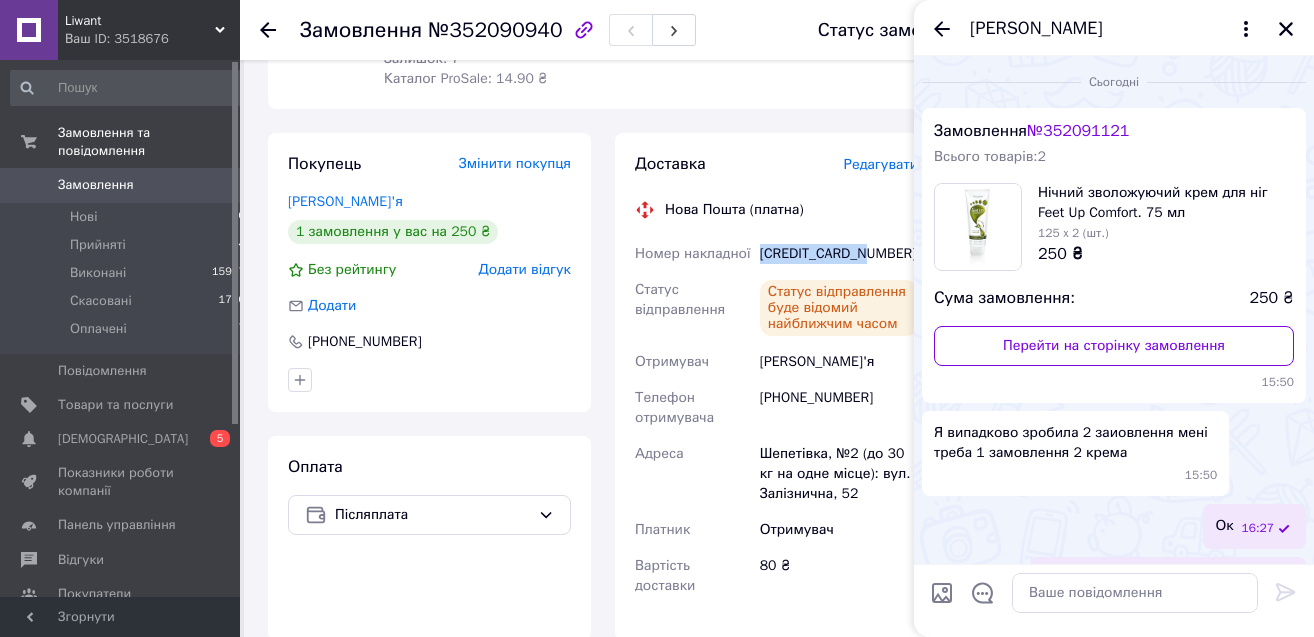 scroll, scrollTop: 65, scrollLeft: 0, axis: vertical 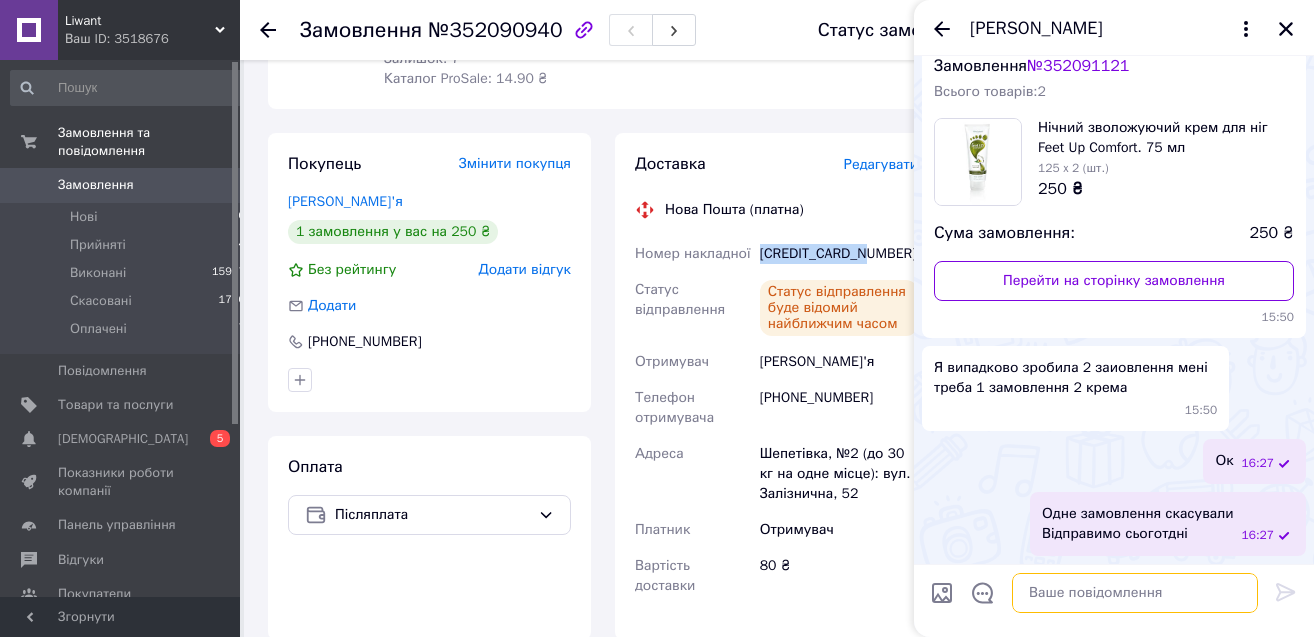 click at bounding box center [1135, 593] 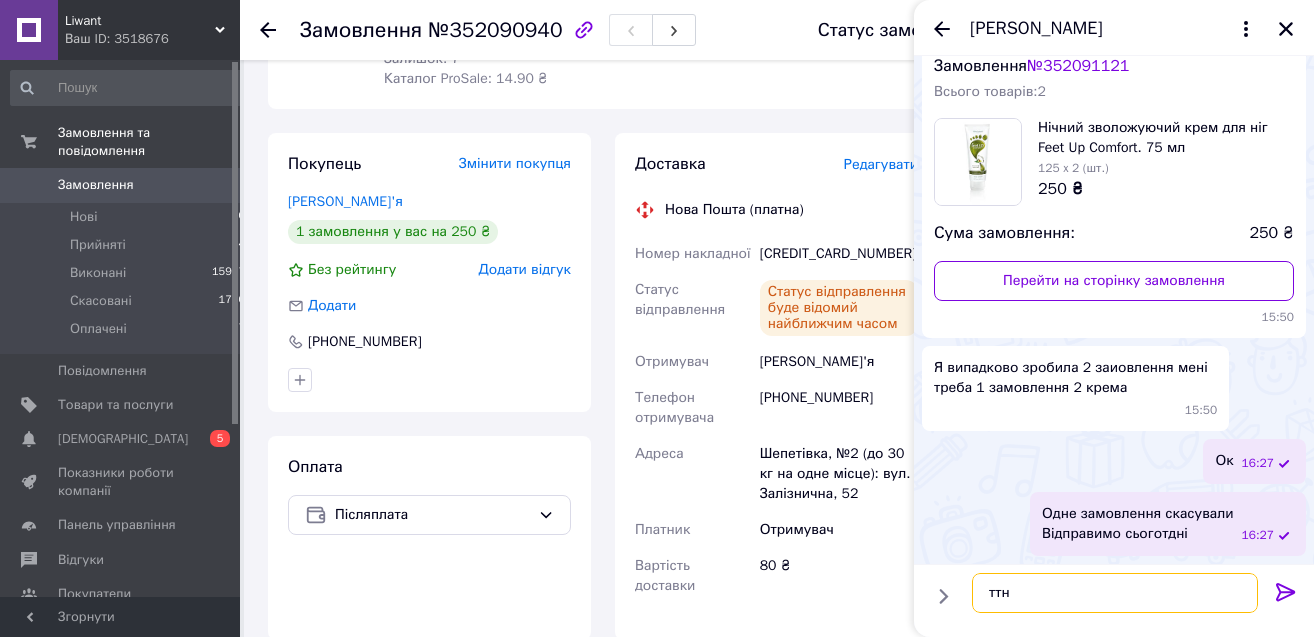paste on "59001412455261" 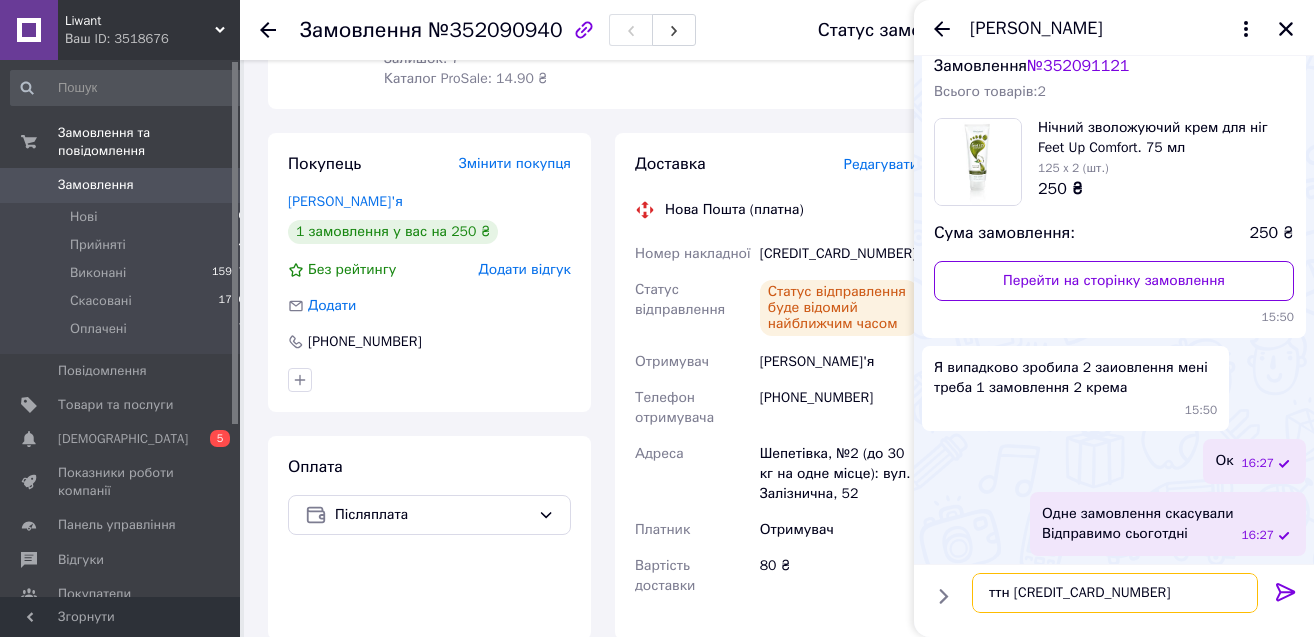 click on "ттн [CREDIT_CARD_NUMBER]" at bounding box center [1115, 593] 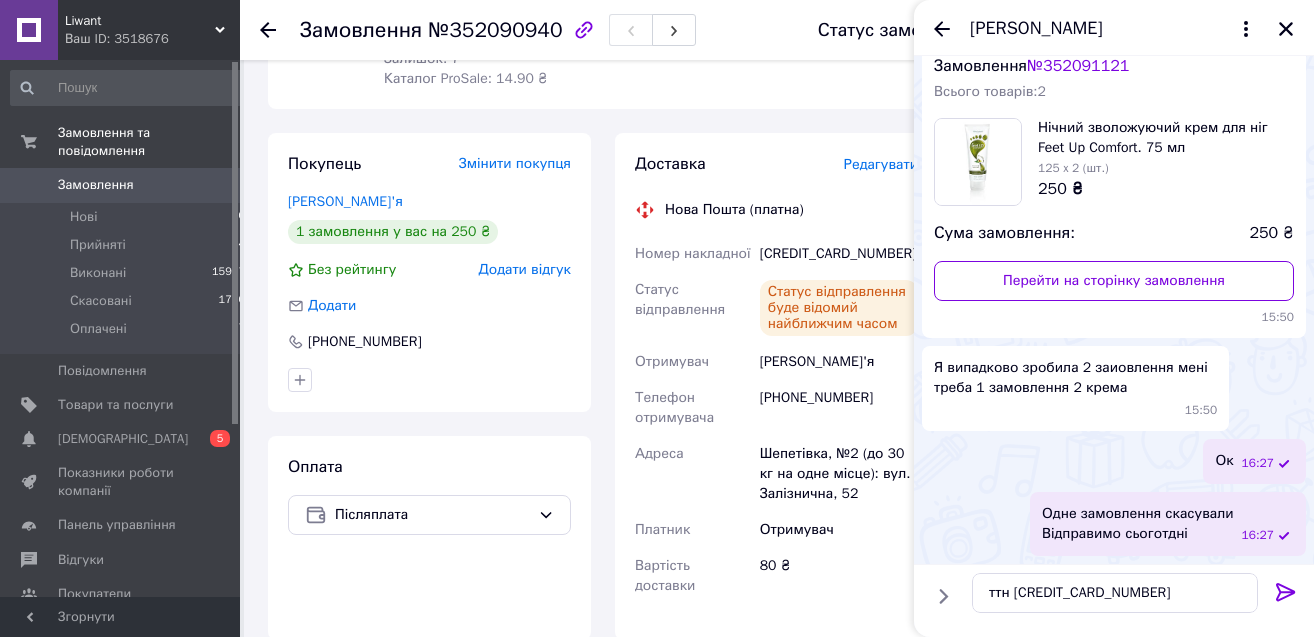 click 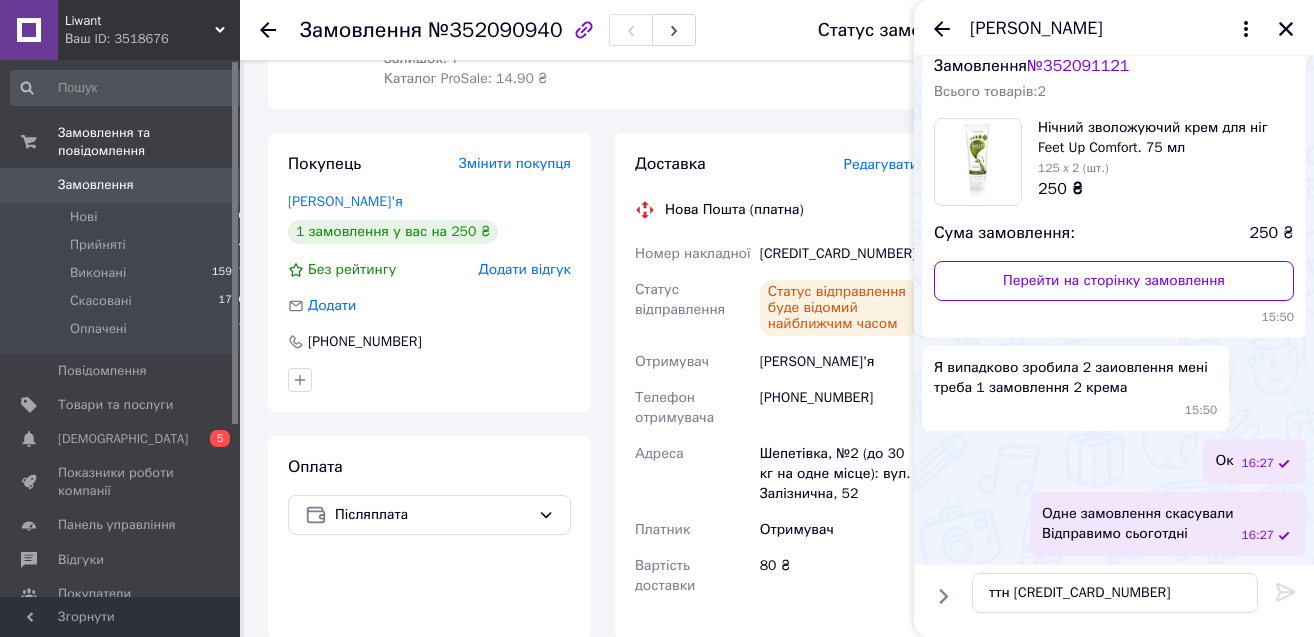 type 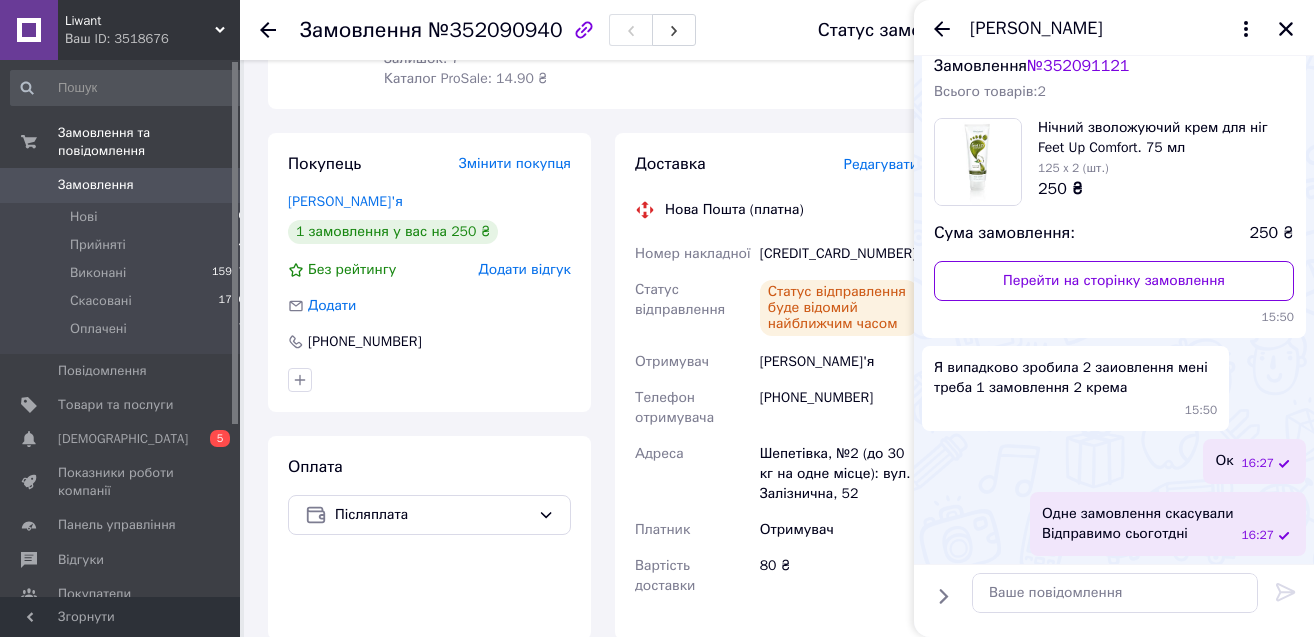 scroll, scrollTop: 118, scrollLeft: 0, axis: vertical 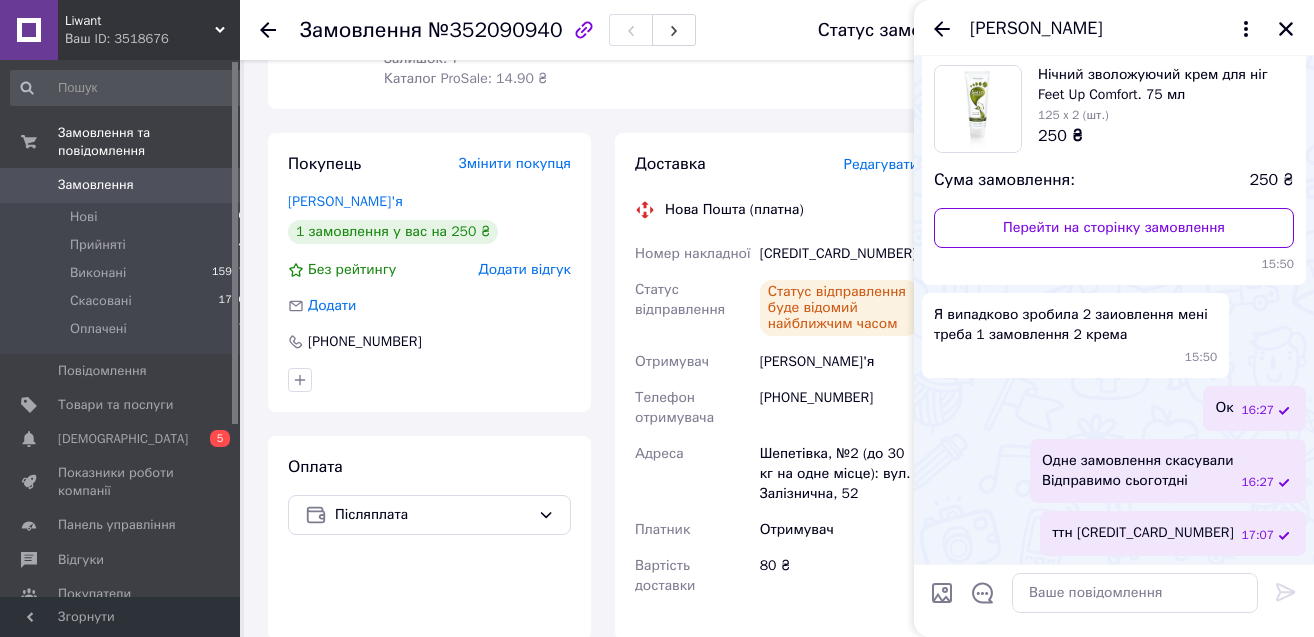 click 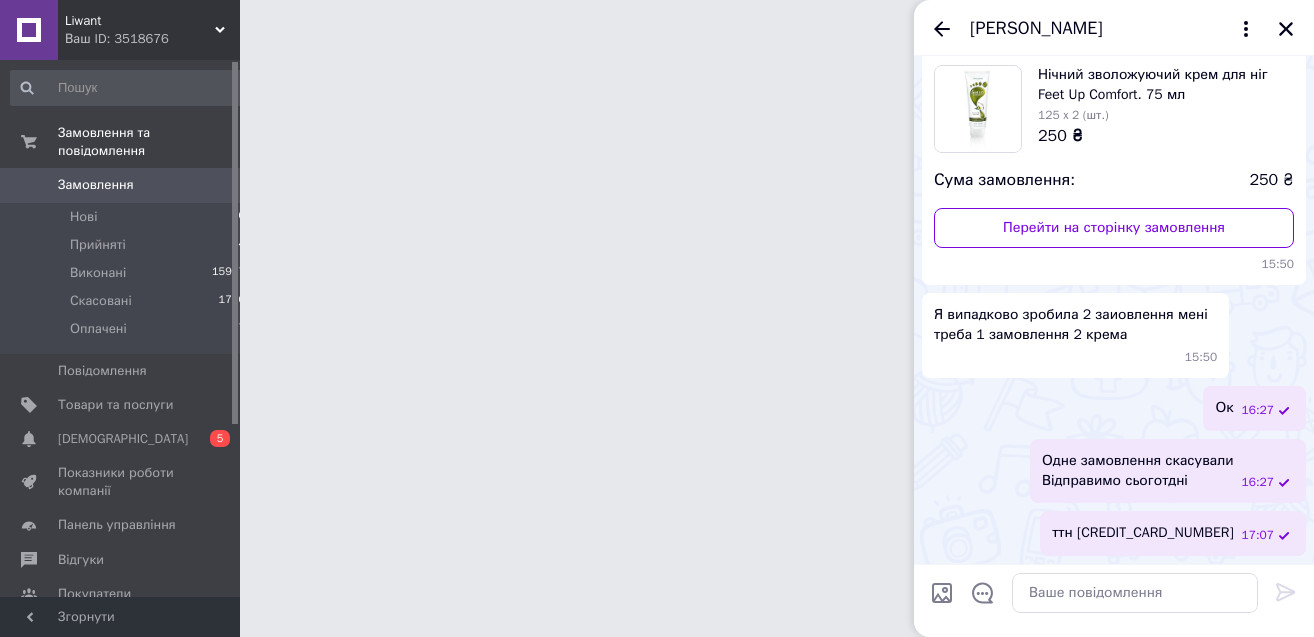 scroll, scrollTop: 0, scrollLeft: 0, axis: both 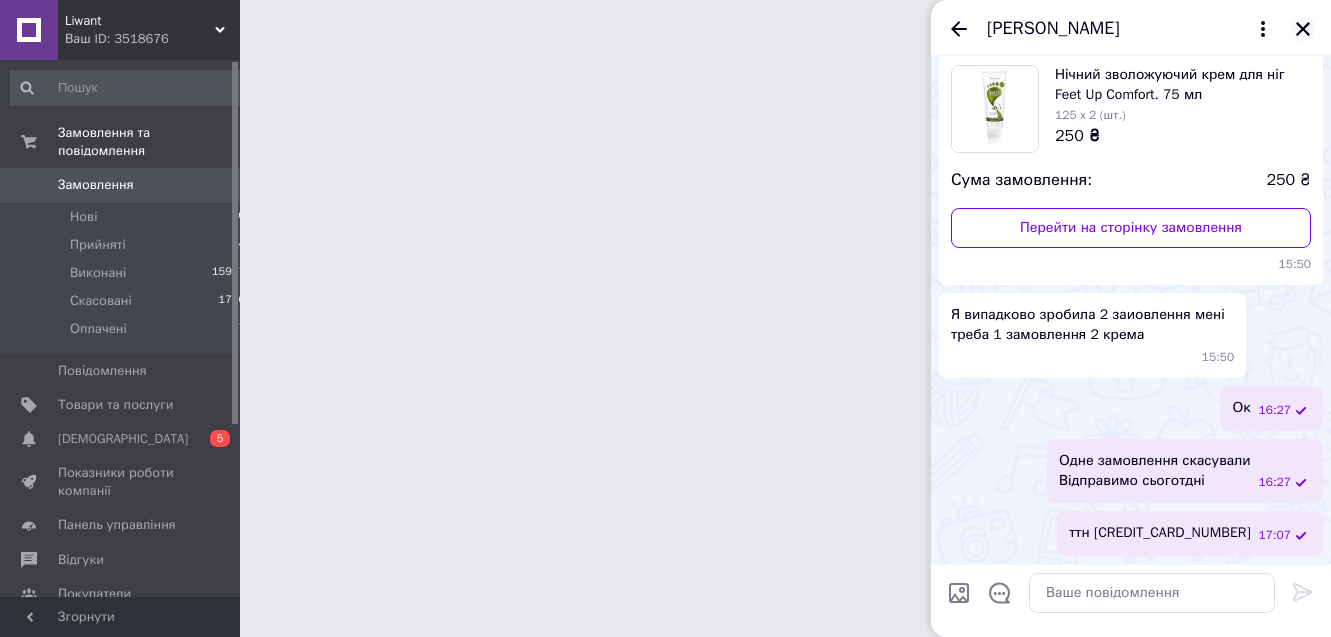 click 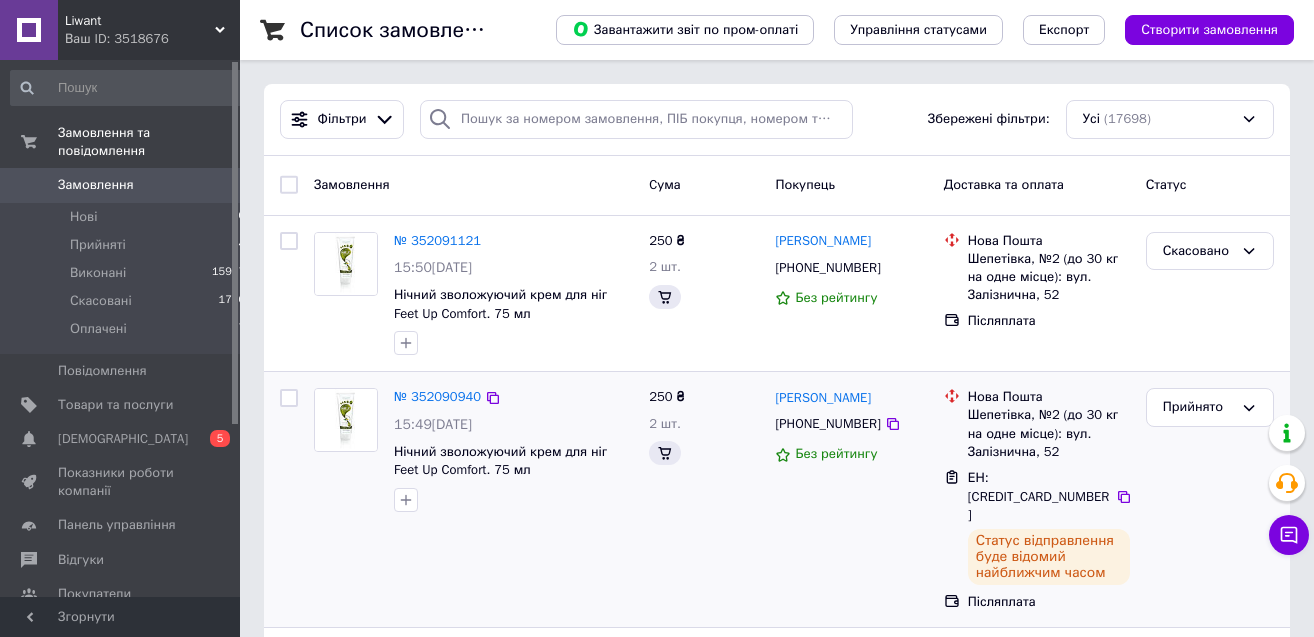 scroll, scrollTop: 408, scrollLeft: 0, axis: vertical 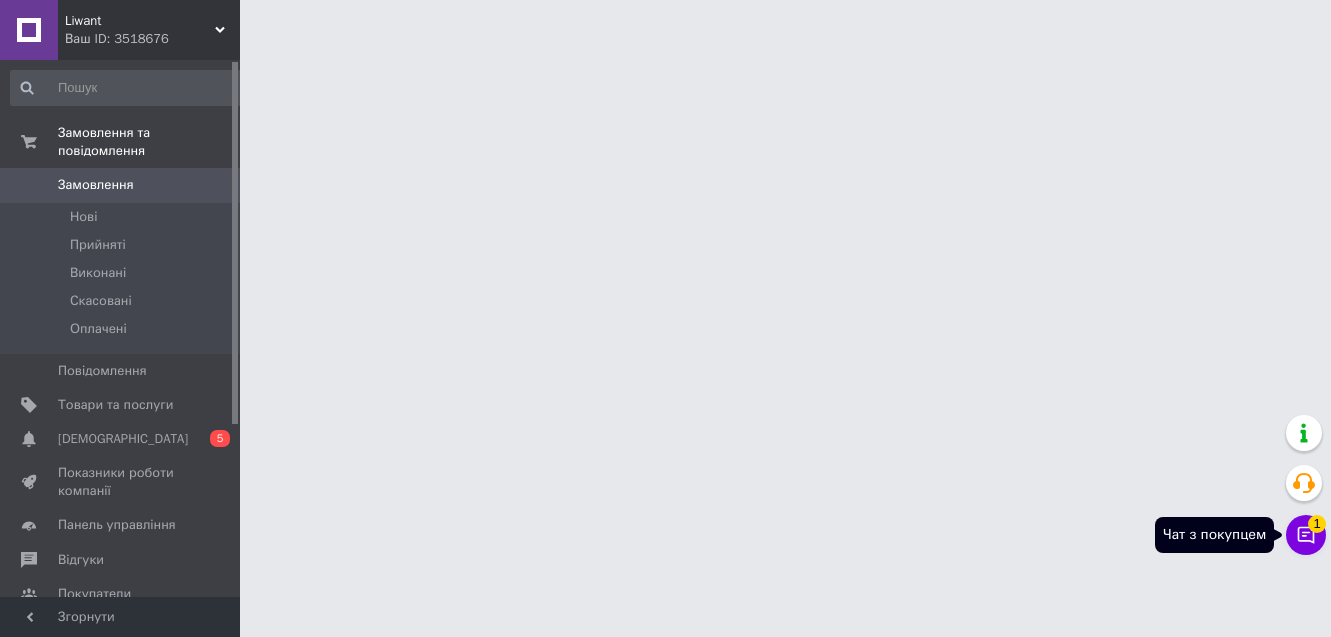 click on "1" at bounding box center (1317, 524) 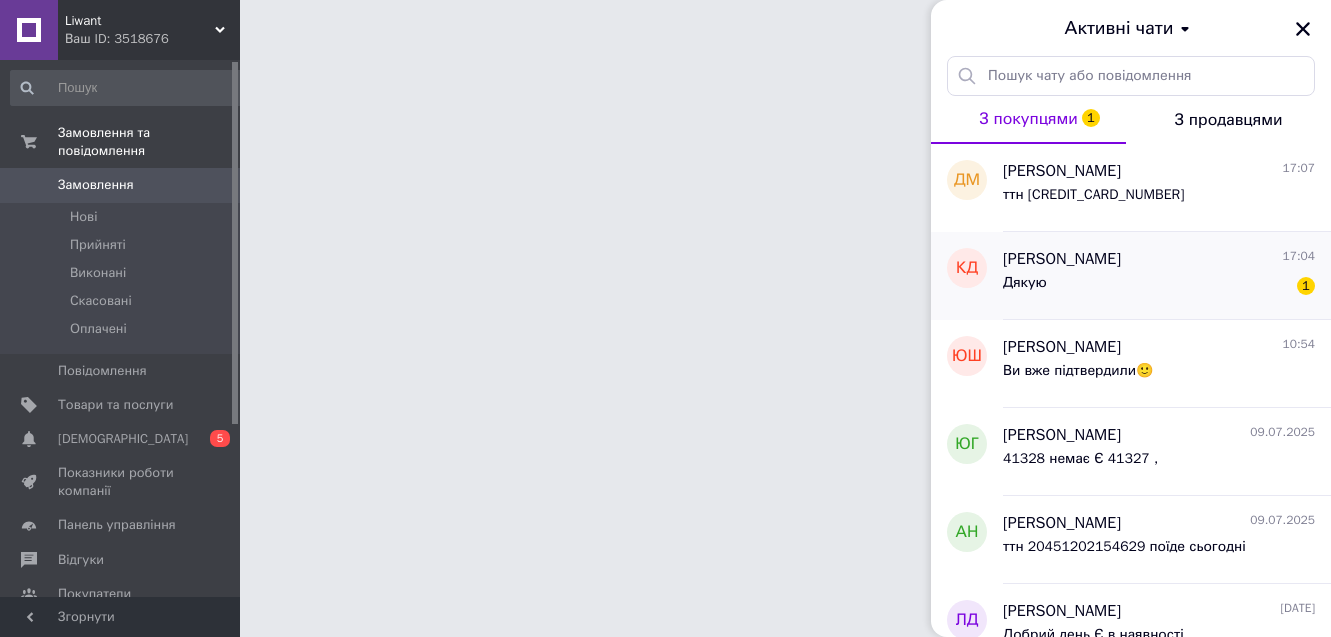 click on "Дякую 1" at bounding box center (1159, 287) 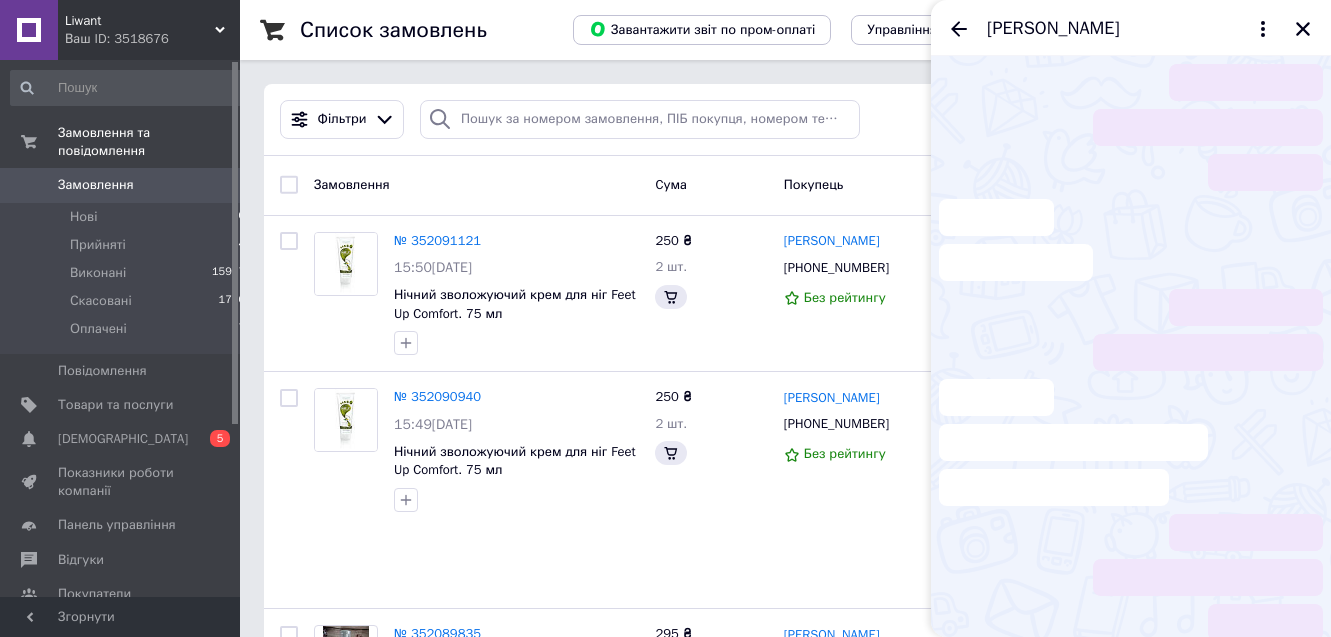 click at bounding box center (1131, 330) 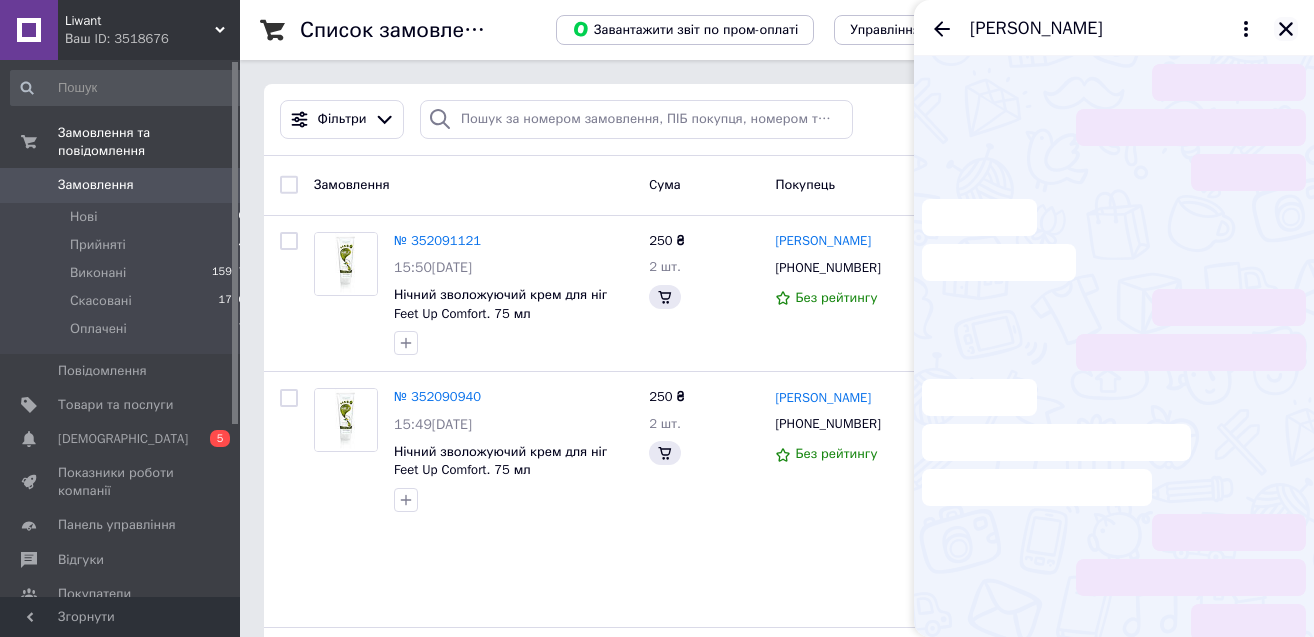 click 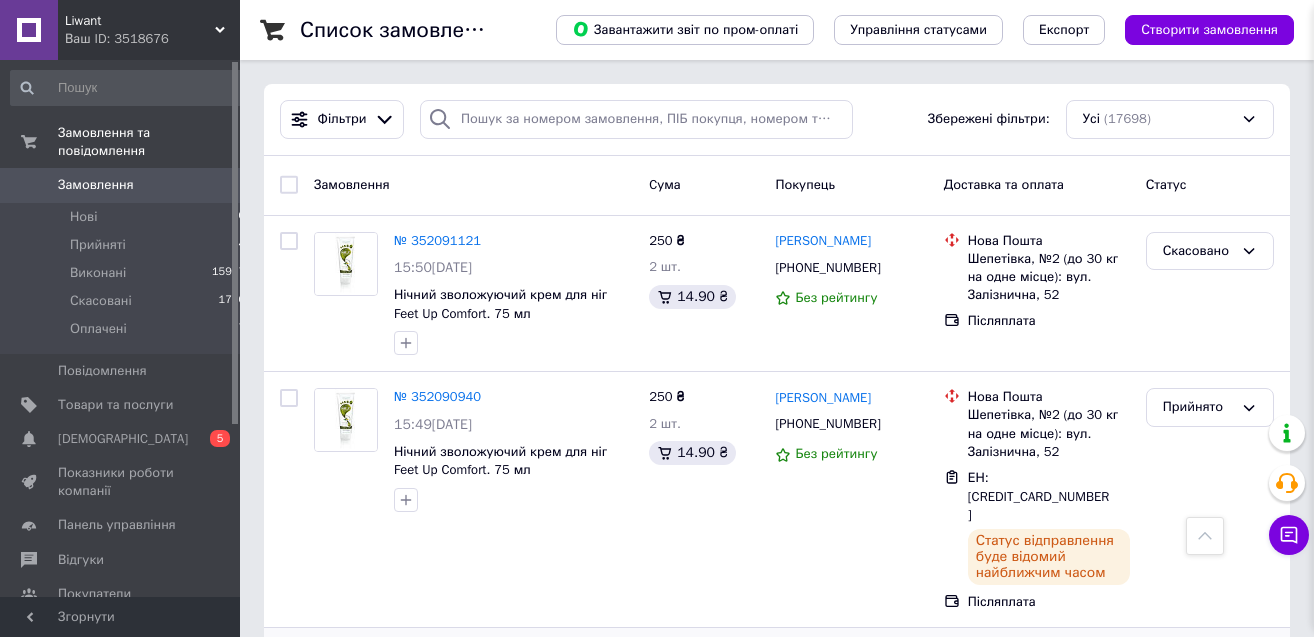 scroll, scrollTop: 182, scrollLeft: 0, axis: vertical 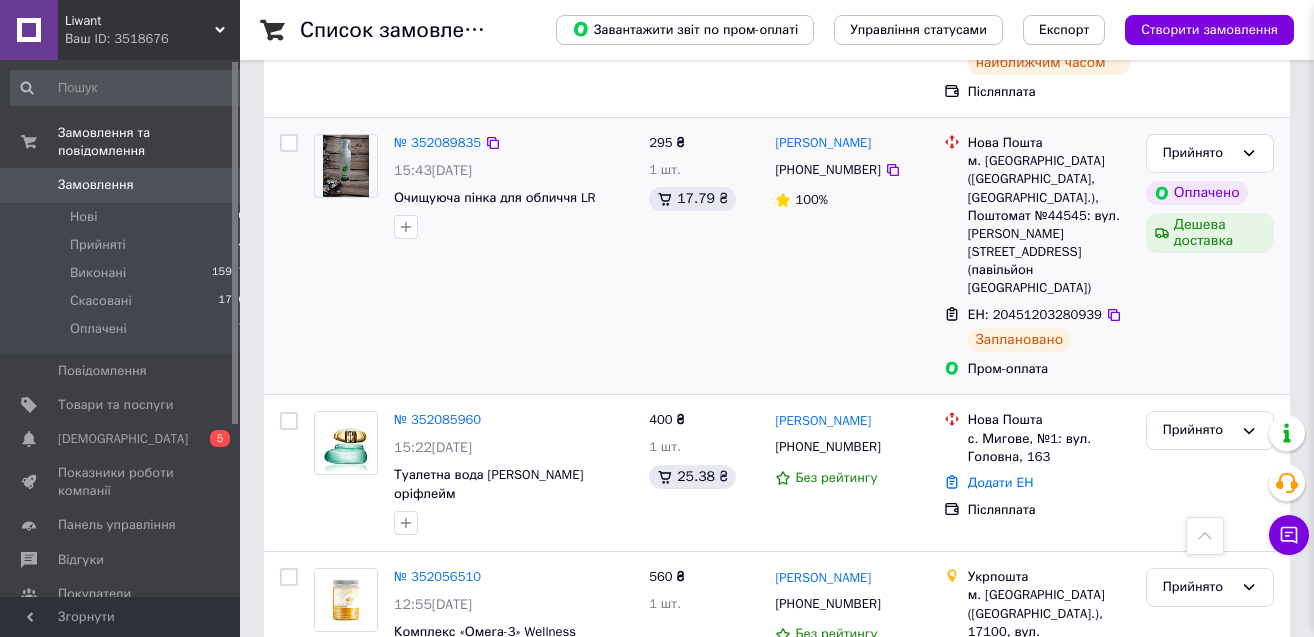 click on "№ 352089835 15:43[DATE] Очищуюча пінка для обличчя LR" at bounding box center (473, 256) 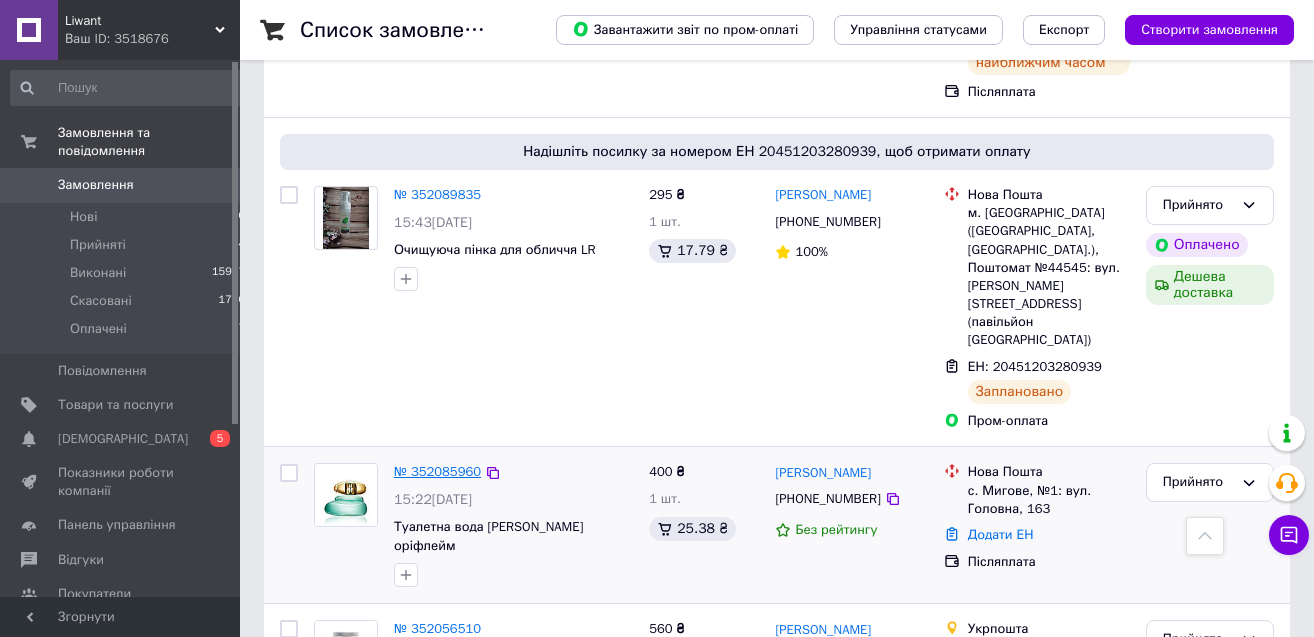 click on "№ 352085960" at bounding box center (437, 471) 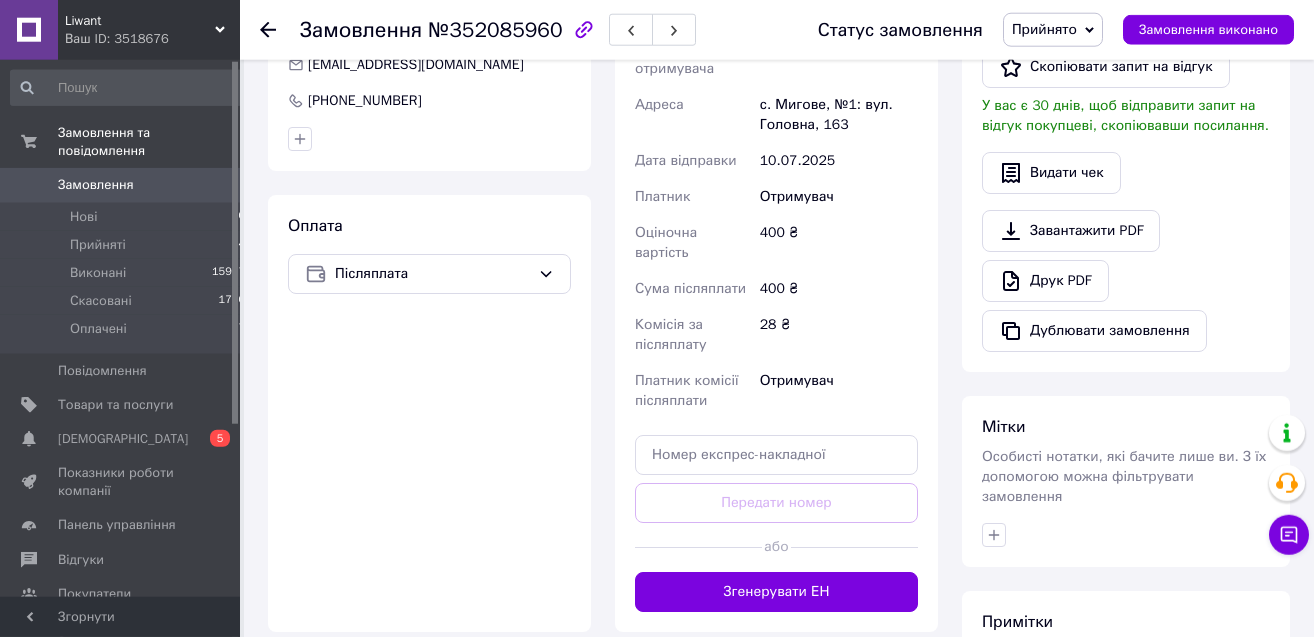scroll, scrollTop: 612, scrollLeft: 0, axis: vertical 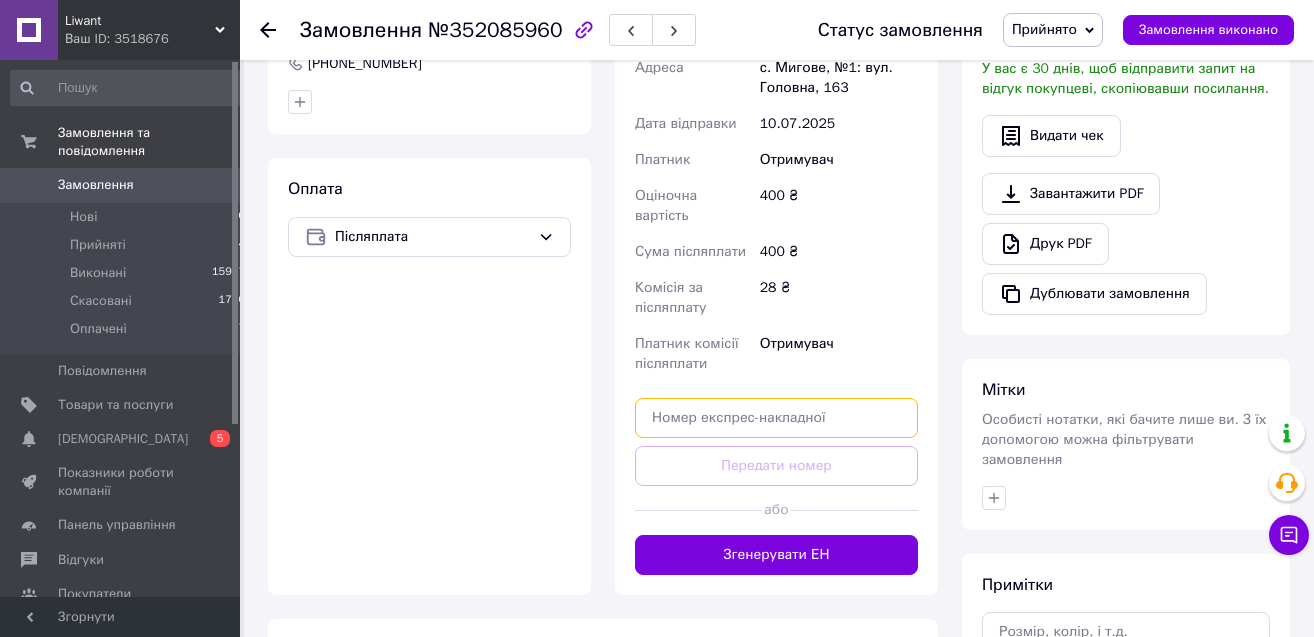 click at bounding box center [776, 418] 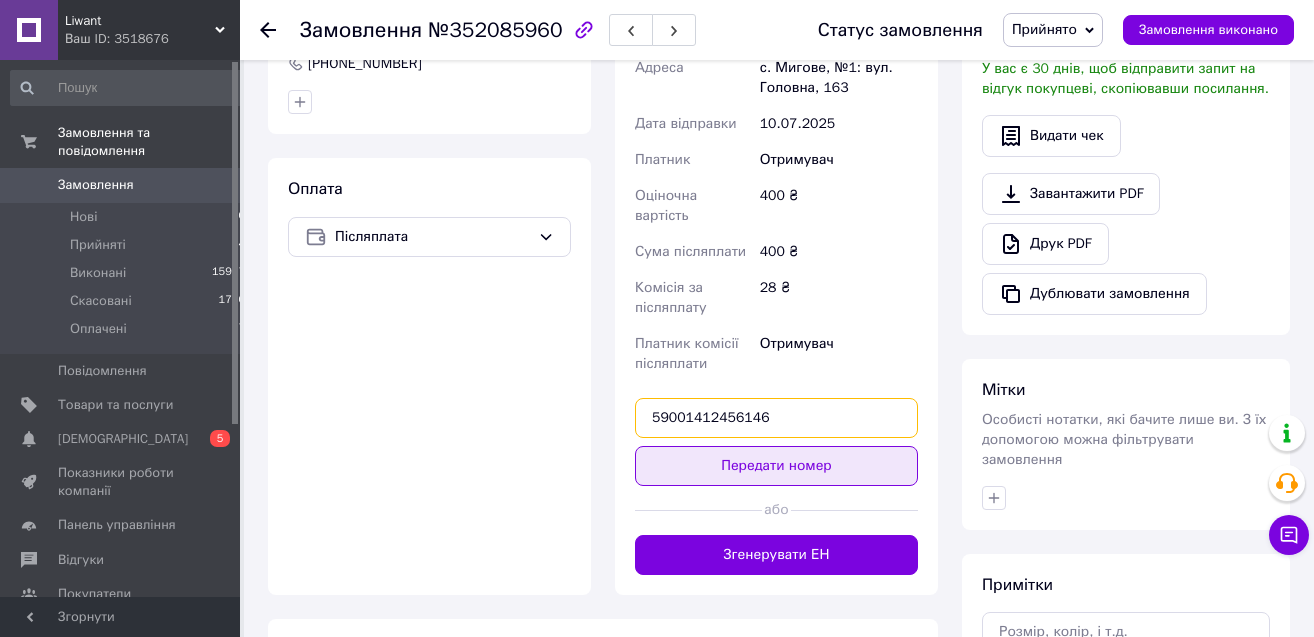 type on "59001412456146" 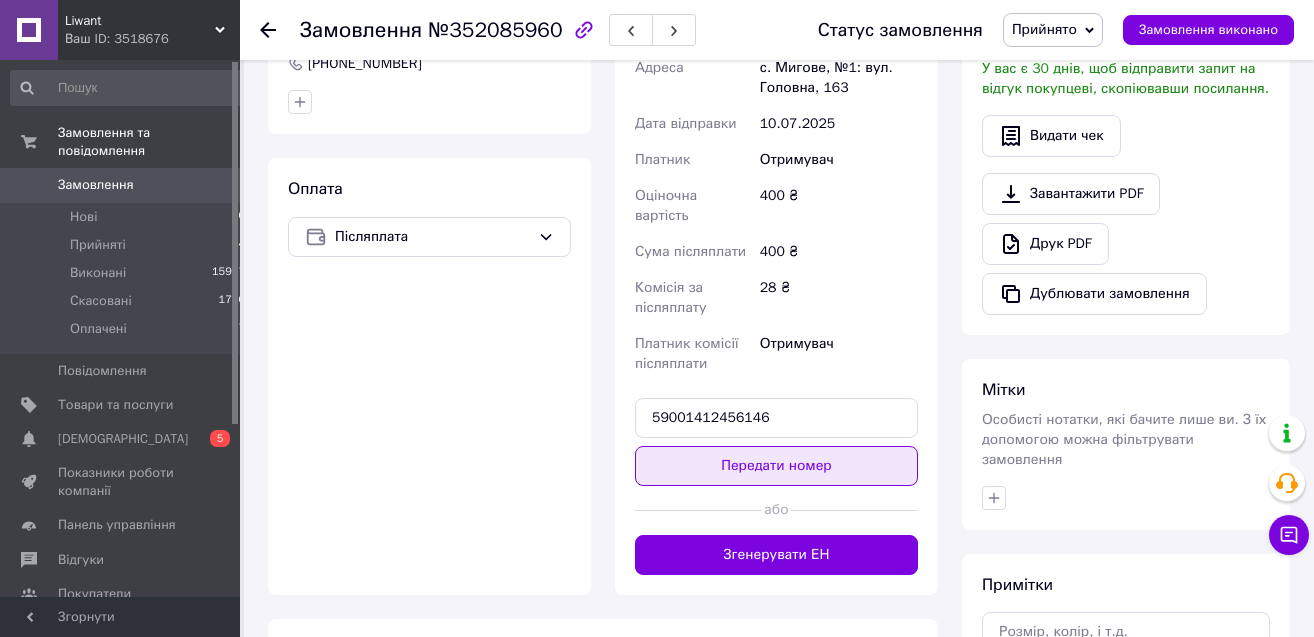 click on "Передати номер" at bounding box center [776, 466] 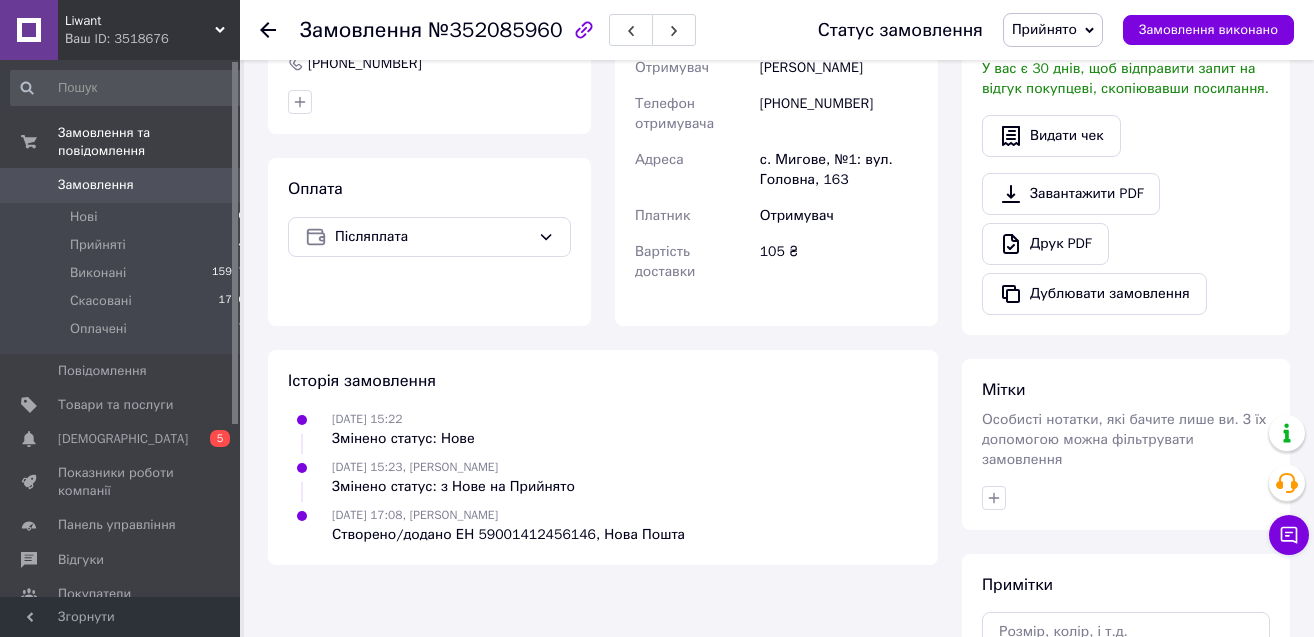 click on "Замовлення №352085960 Статус замовлення Прийнято Виконано Скасовано Оплачено Замовлення виконано" at bounding box center (777, 30) 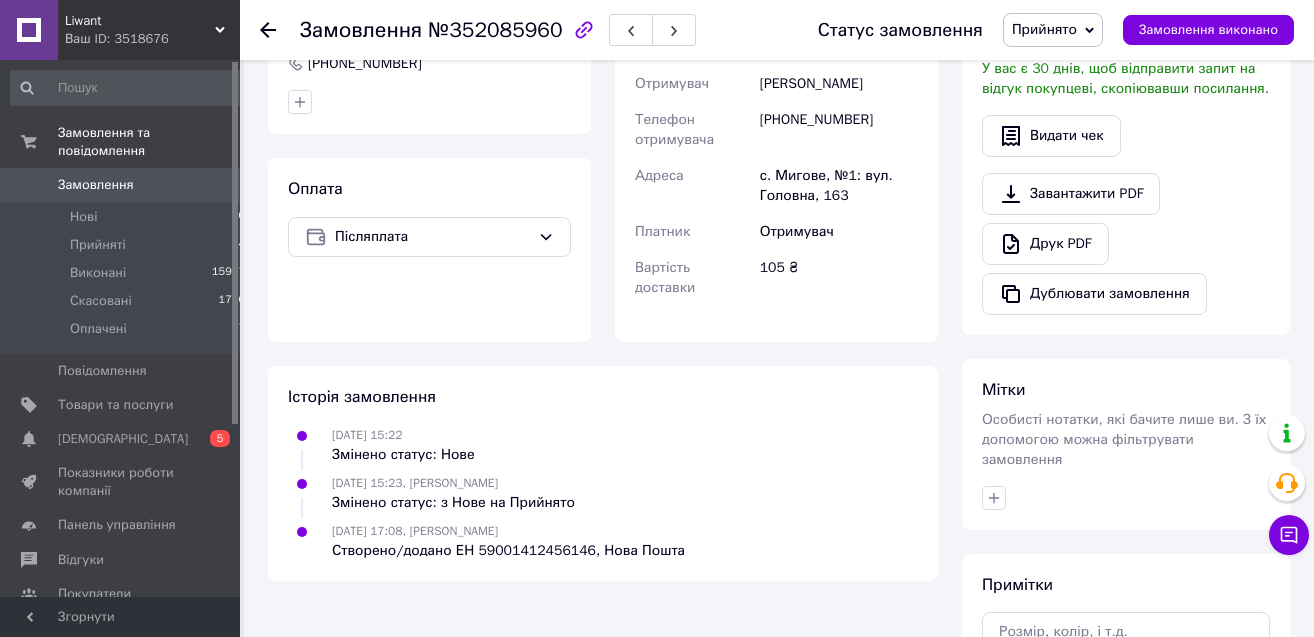 click 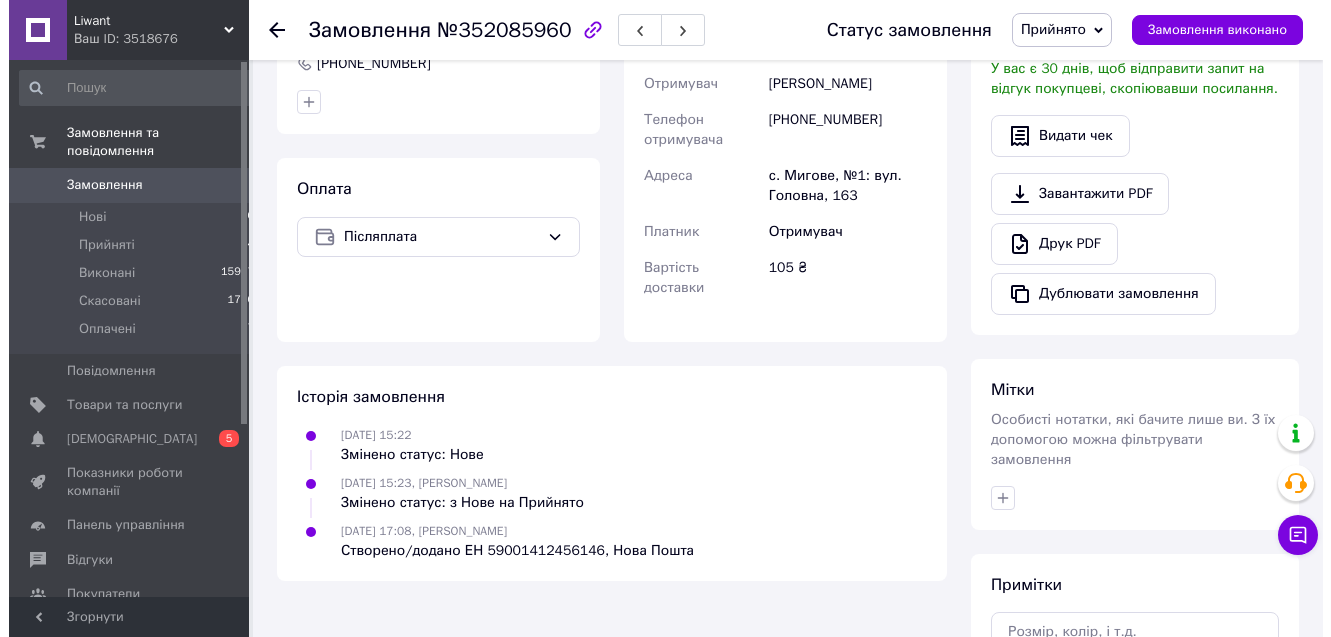 scroll, scrollTop: 0, scrollLeft: 0, axis: both 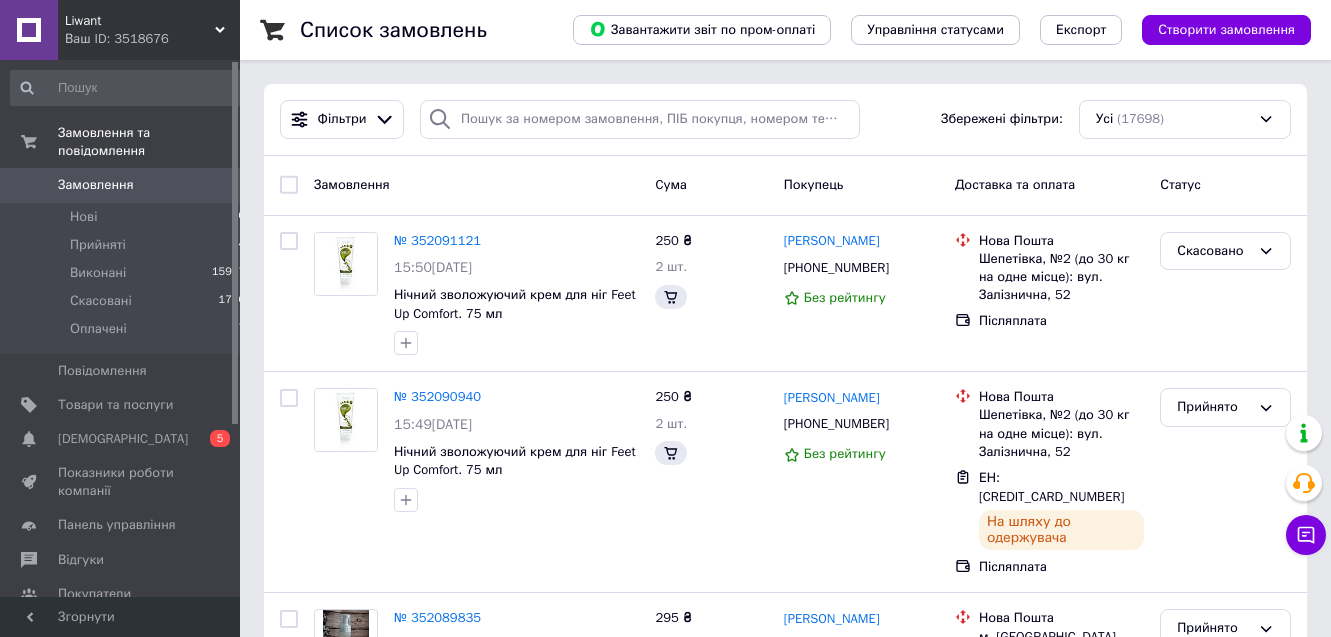 click on "№ 352010558" at bounding box center (437, 1770) 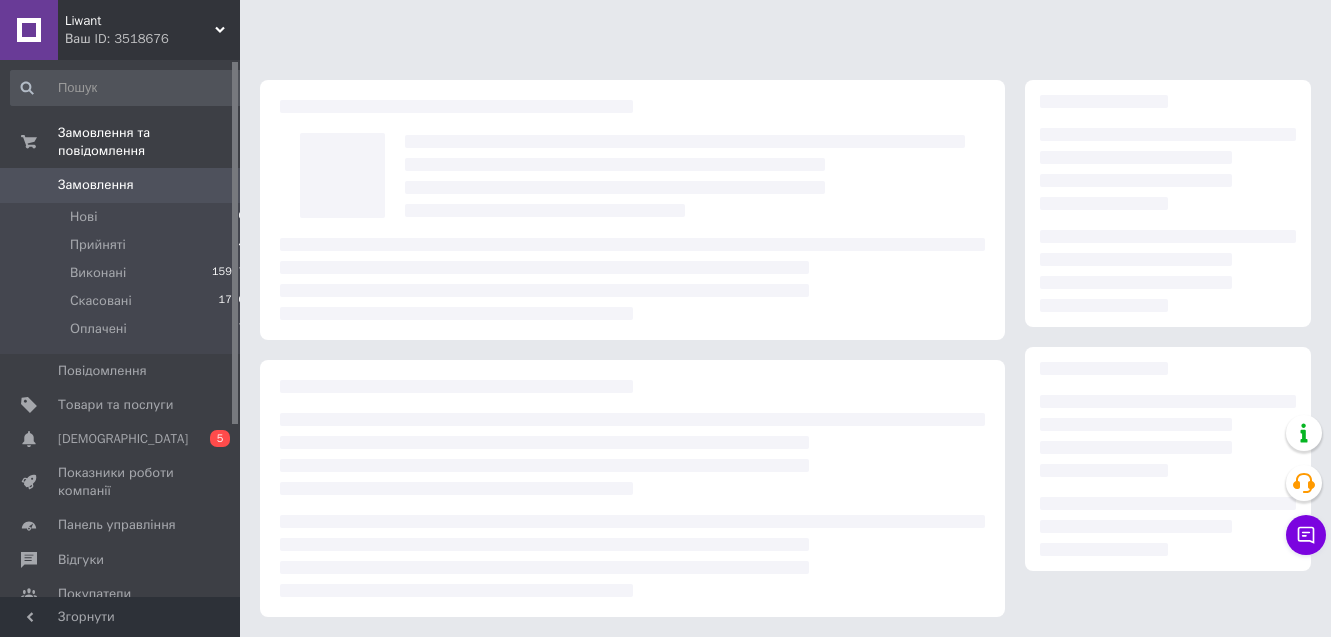 click at bounding box center (632, 488) 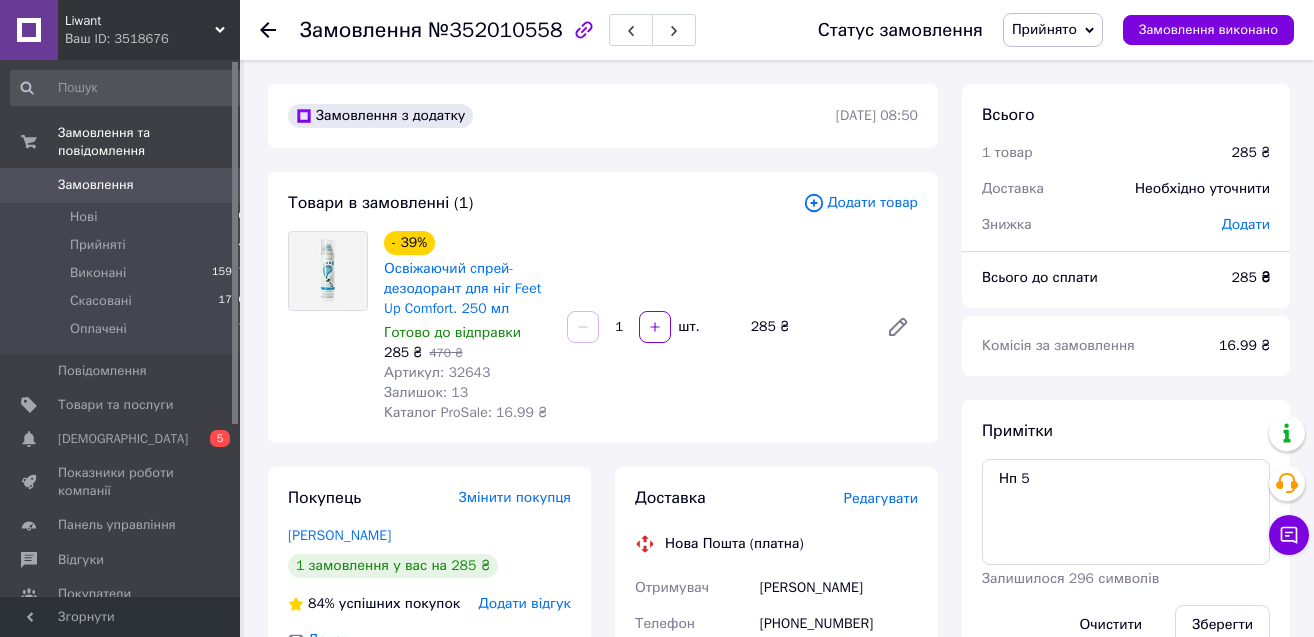 scroll, scrollTop: 306, scrollLeft: 0, axis: vertical 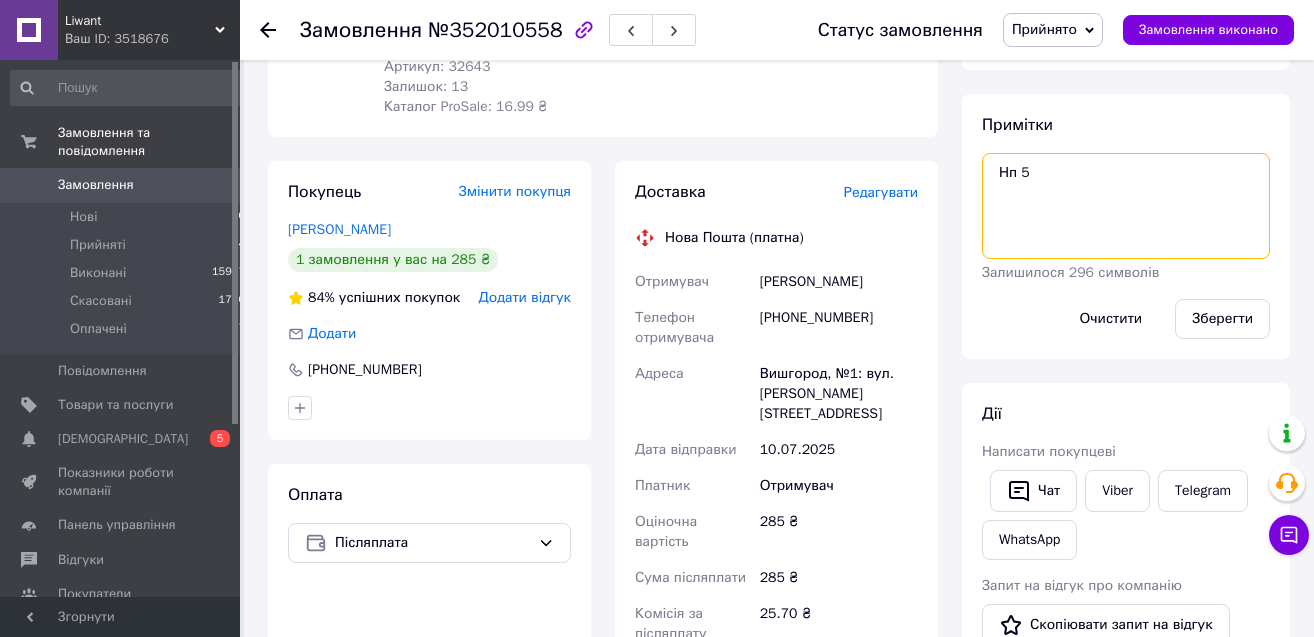 click on "Нп 5" at bounding box center (1126, 206) 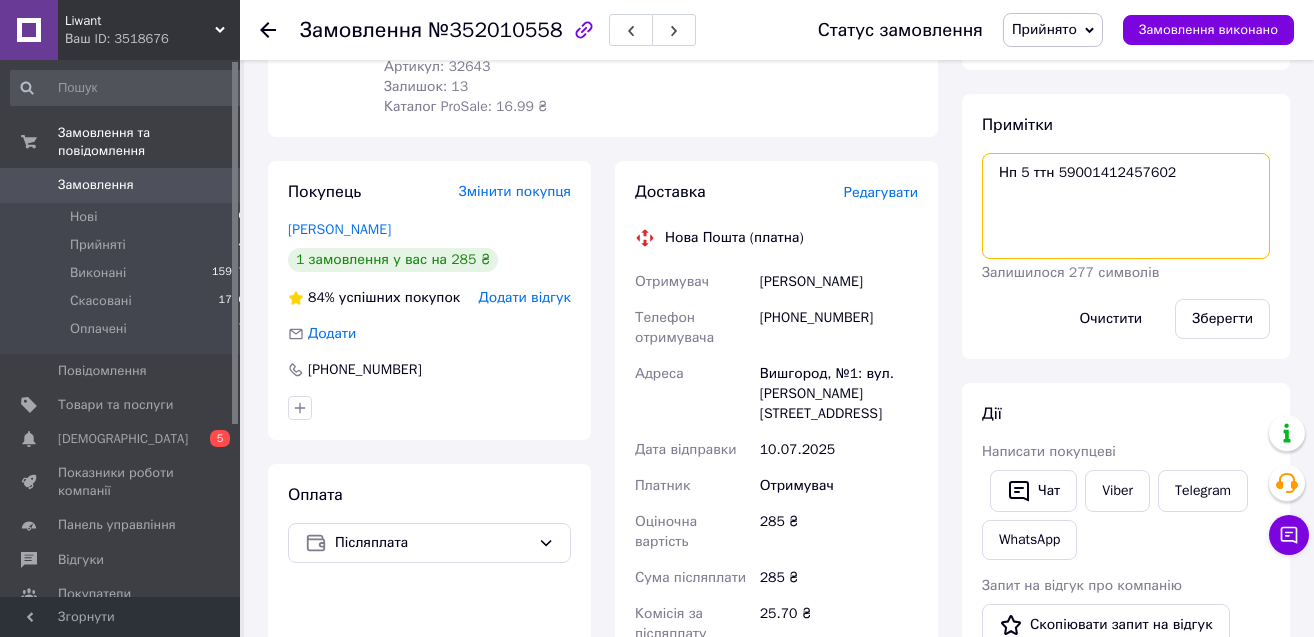 drag, startPoint x: 1057, startPoint y: 170, endPoint x: 1171, endPoint y: 185, distance: 114.982605 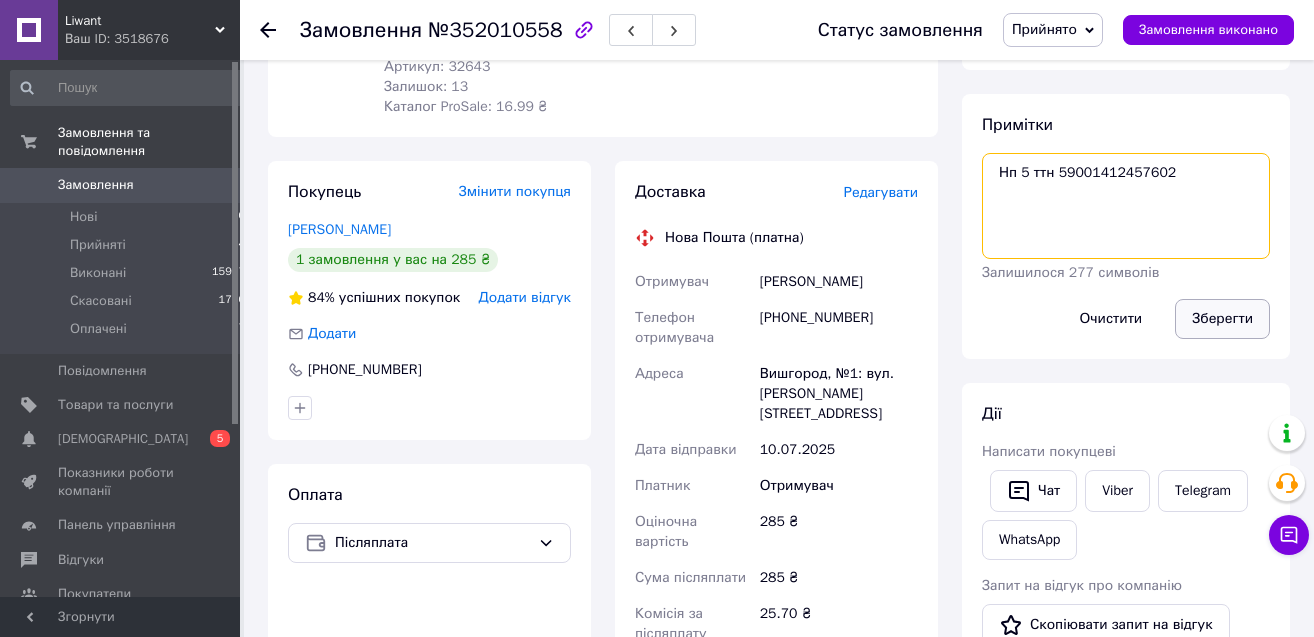 type on "Нп 5 ттн 59001412457602" 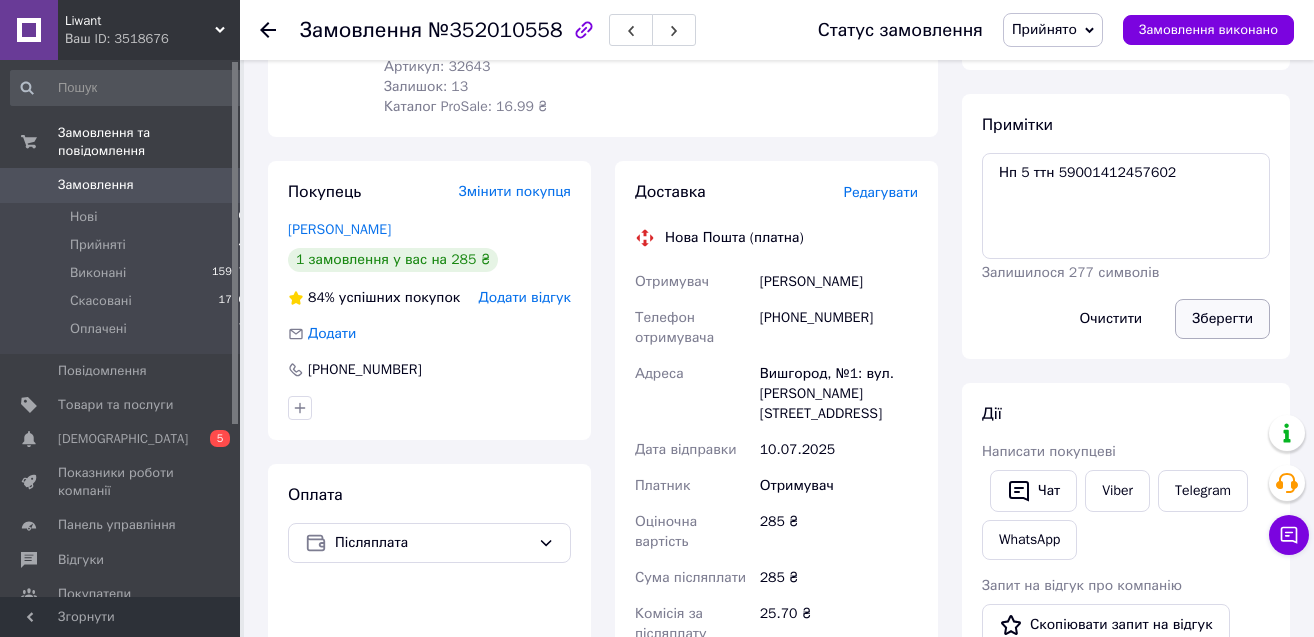 click on "Зберегти" at bounding box center (1222, 319) 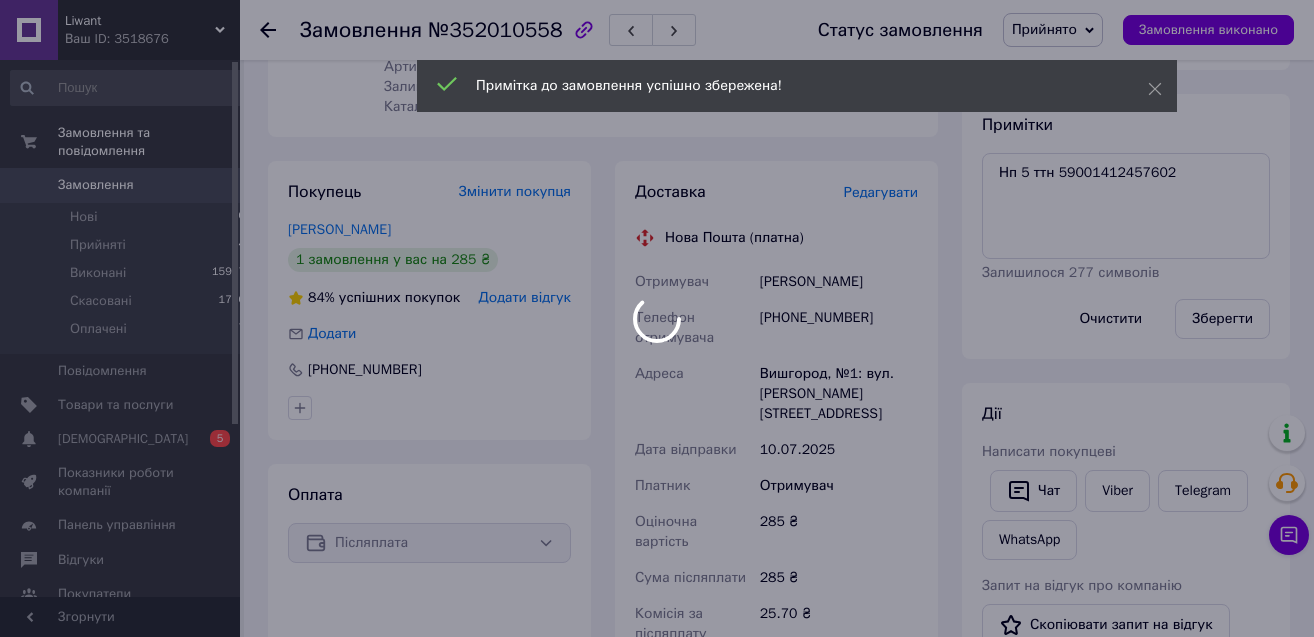 scroll, scrollTop: 0, scrollLeft: 0, axis: both 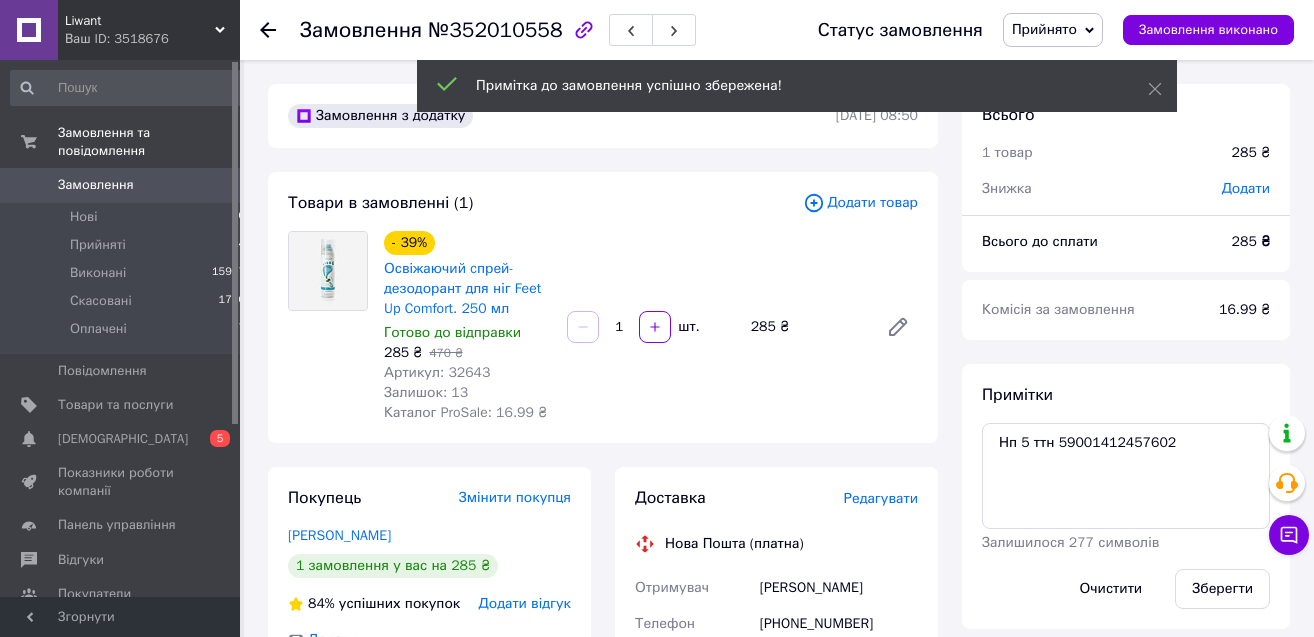 click 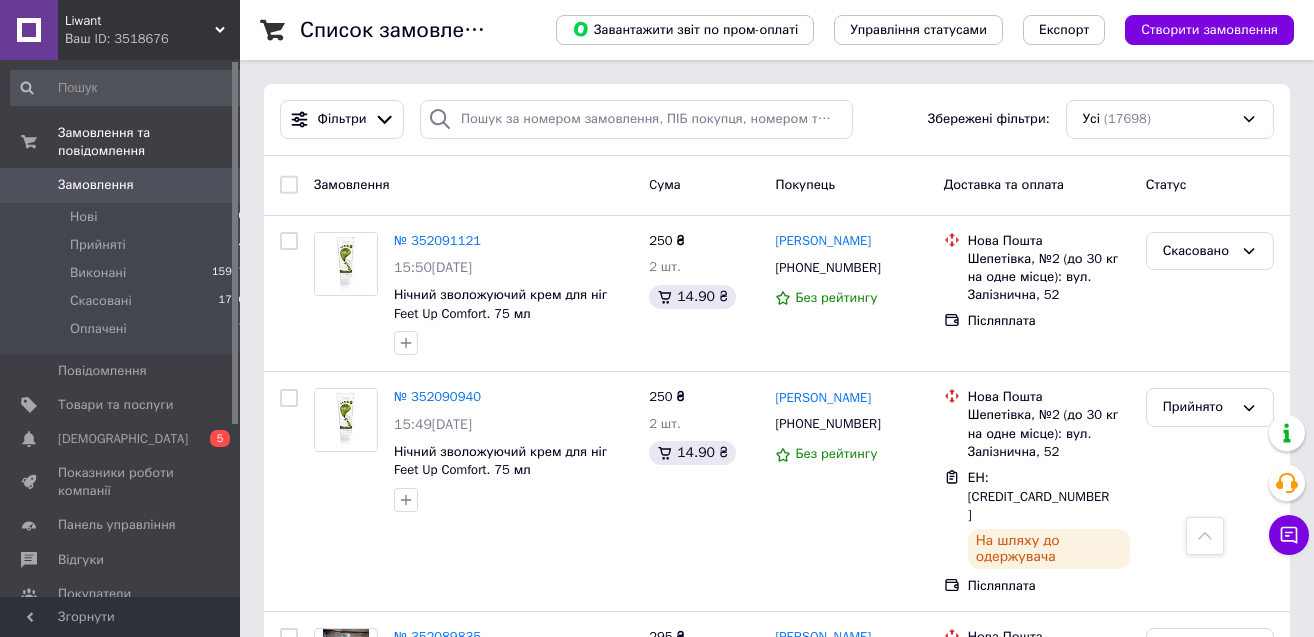 click on "№ 352039981" at bounding box center (437, 1334) 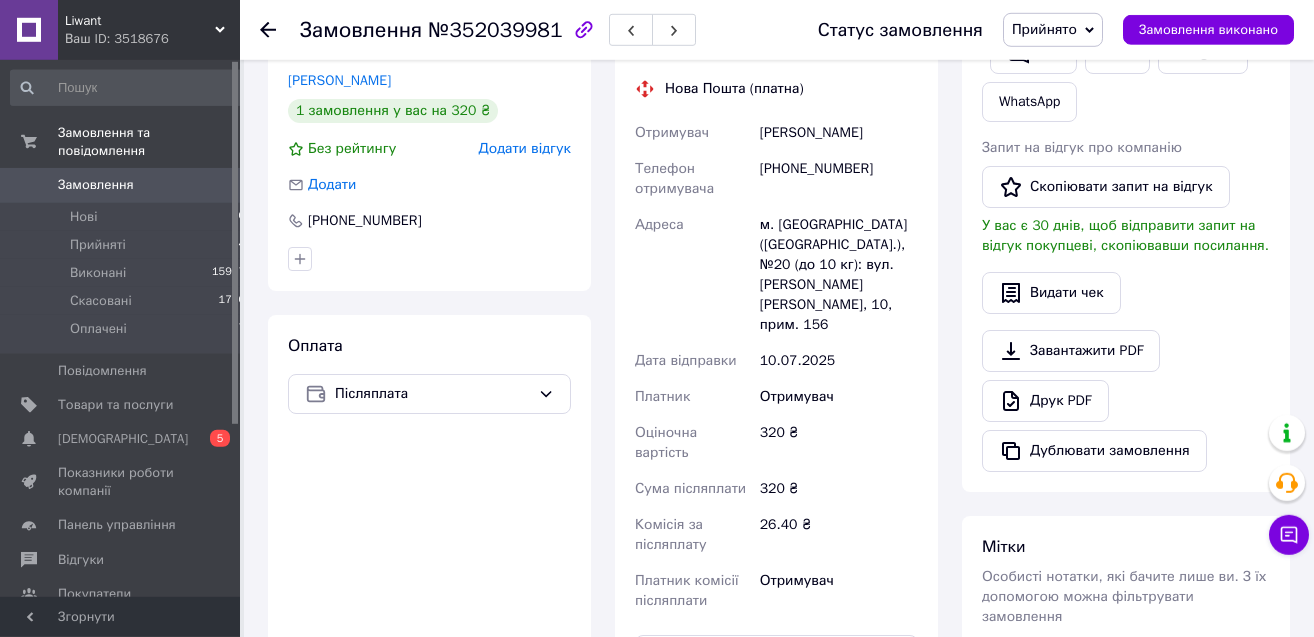 scroll, scrollTop: 583, scrollLeft: 0, axis: vertical 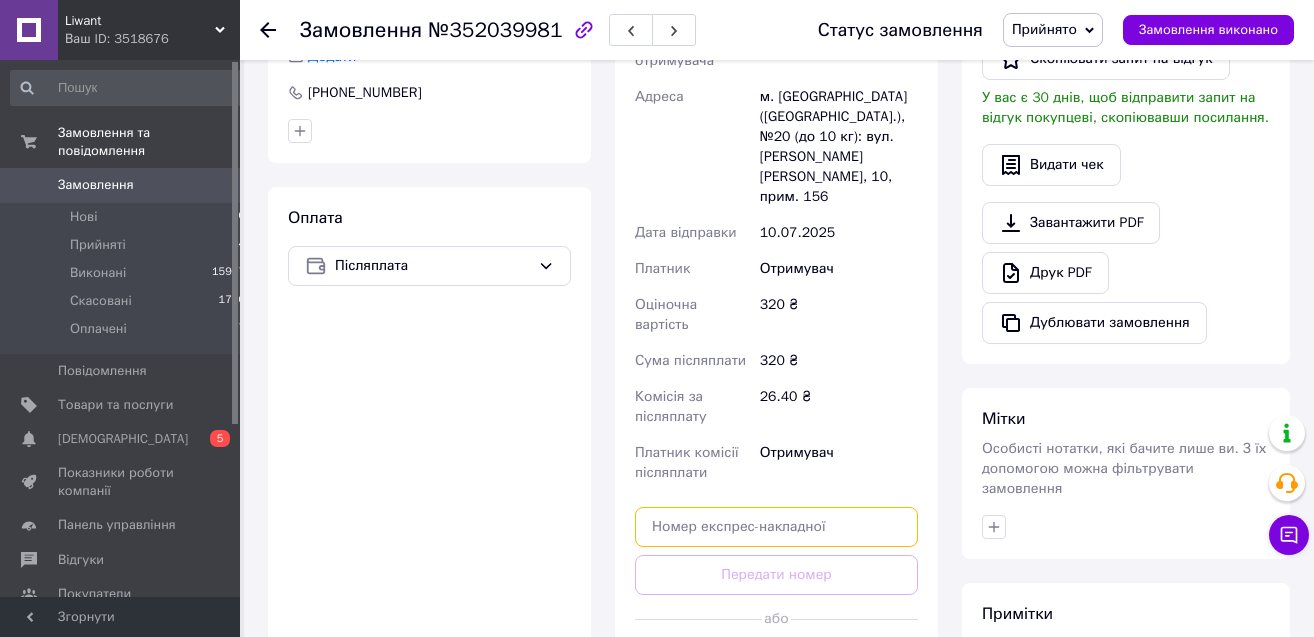 click at bounding box center (776, 527) 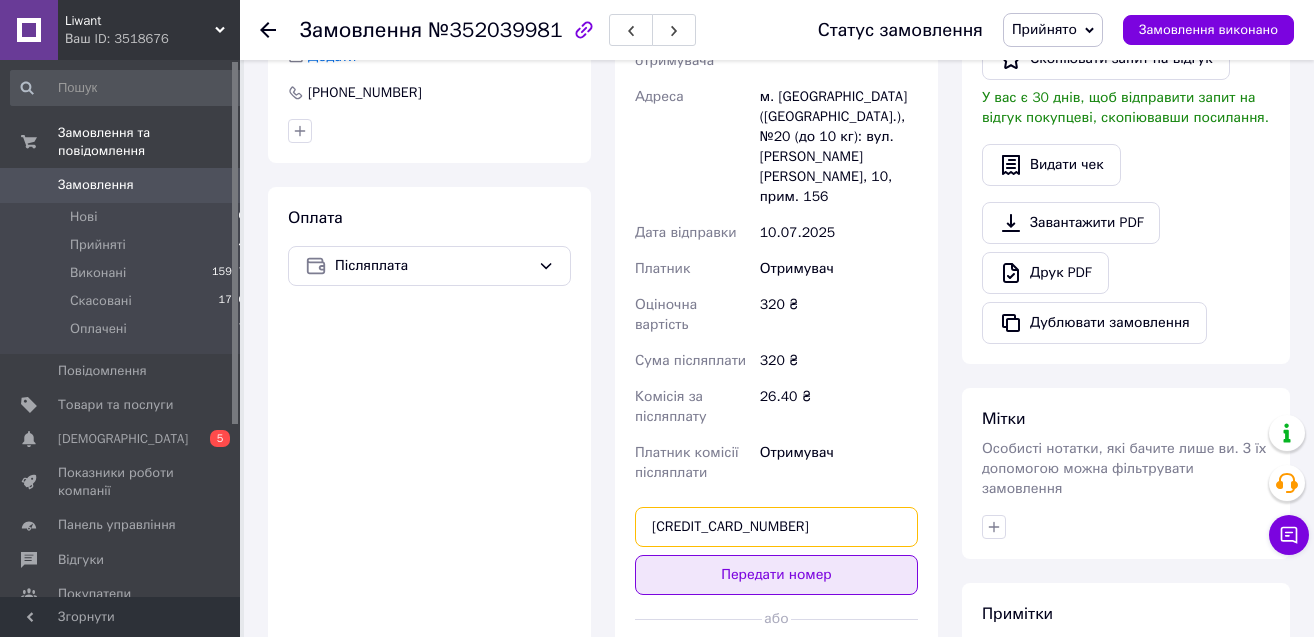 type on "[CREDIT_CARD_NUMBER]" 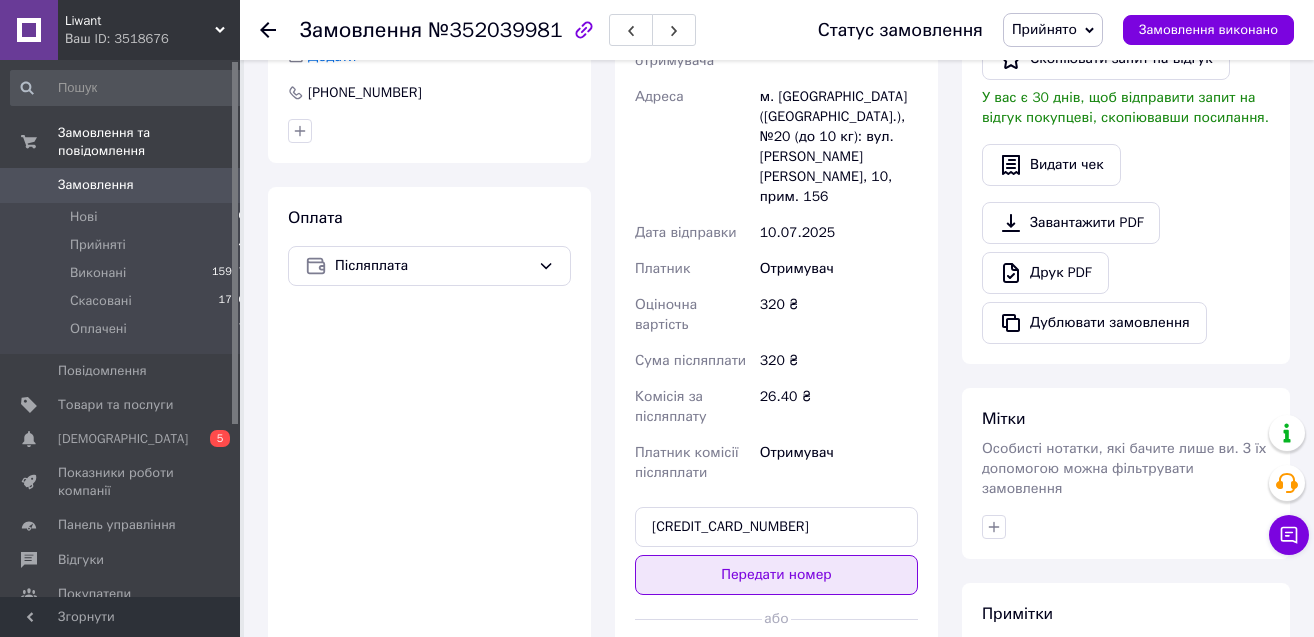 click on "Передати номер" at bounding box center (776, 575) 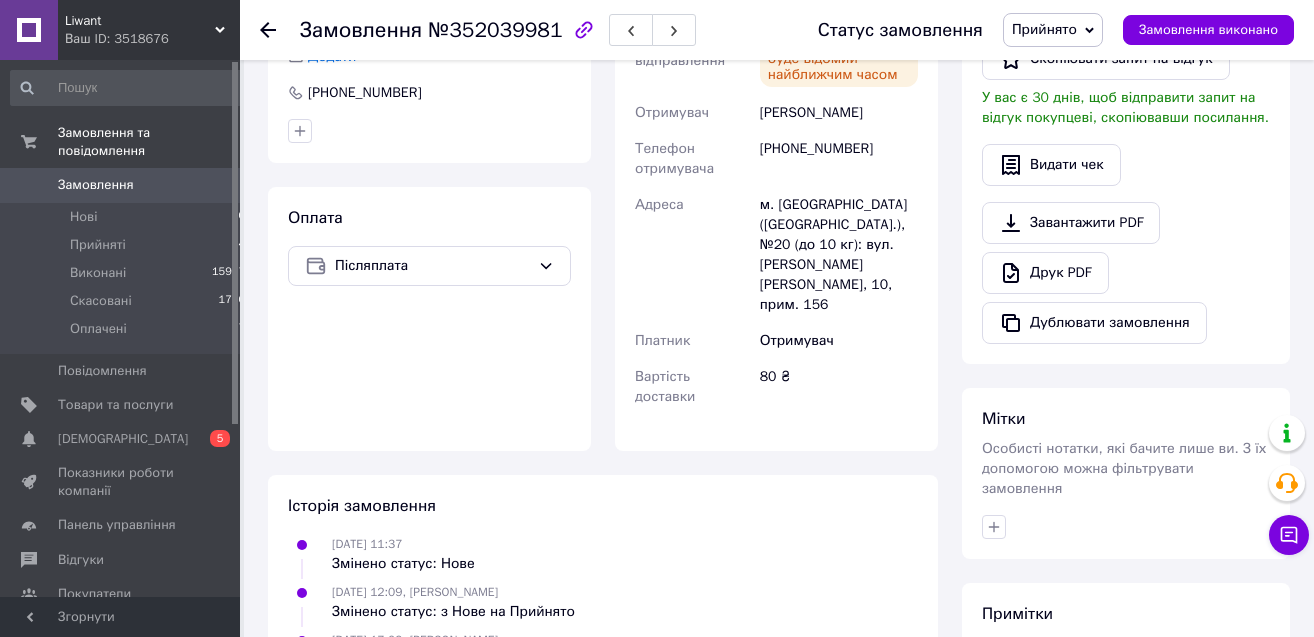 click 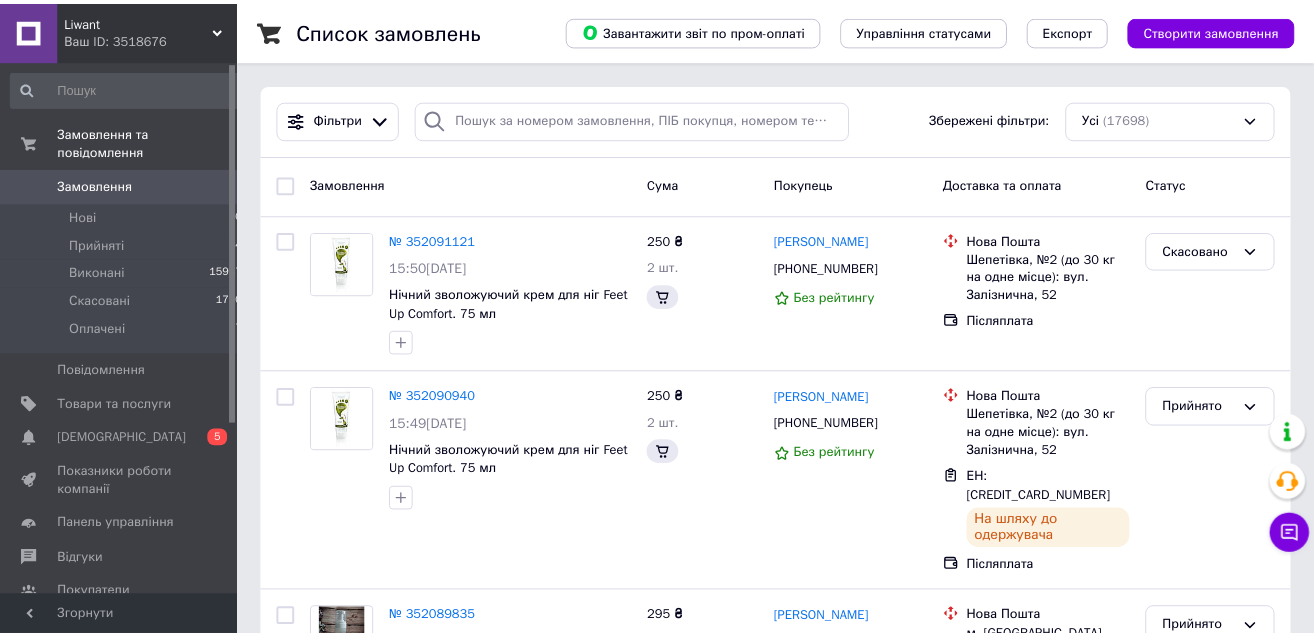 scroll, scrollTop: 778, scrollLeft: 0, axis: vertical 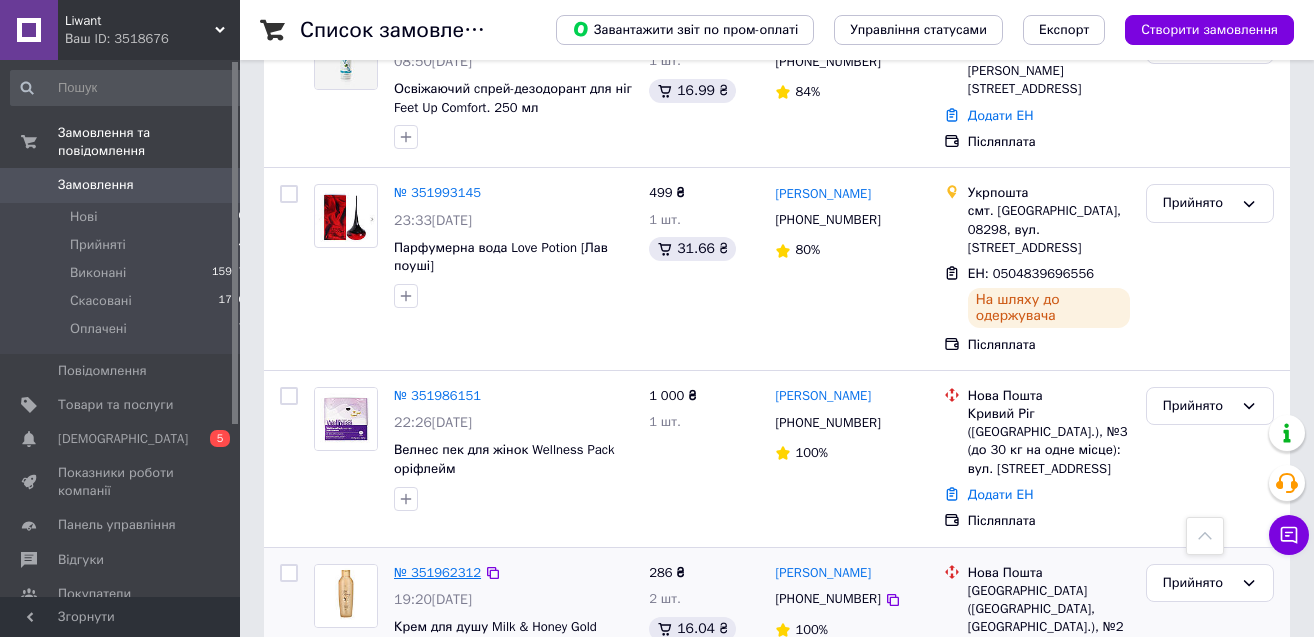 click on "№ 351962312" at bounding box center (437, 572) 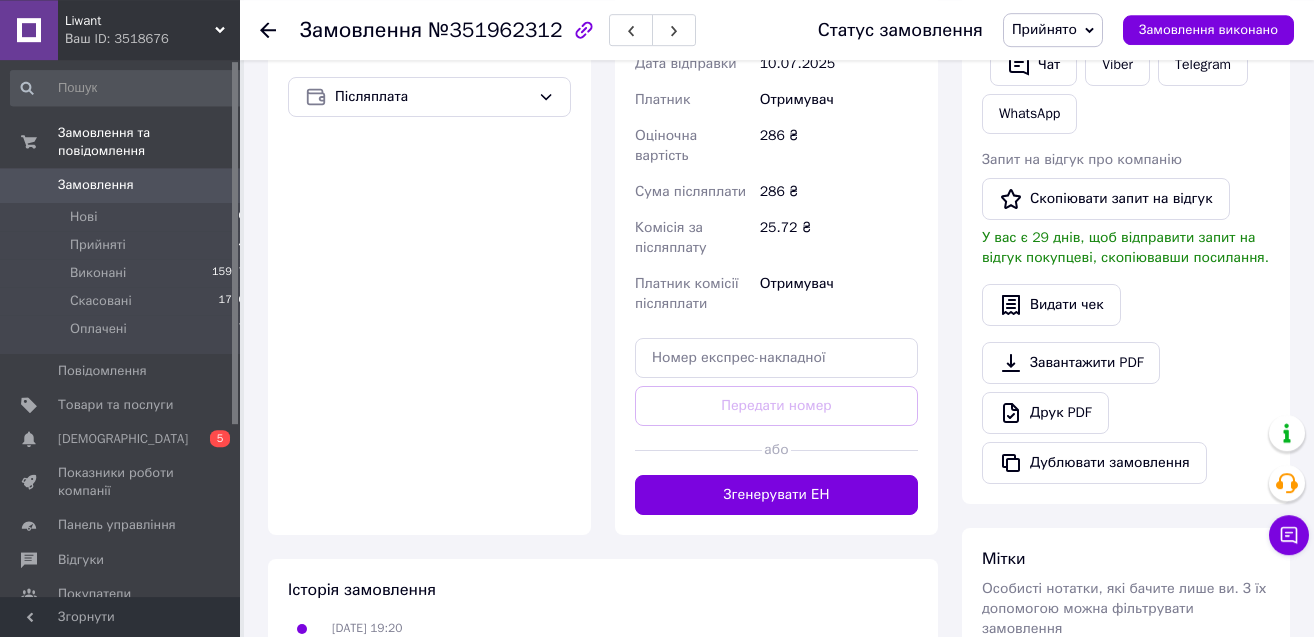 scroll, scrollTop: 787, scrollLeft: 0, axis: vertical 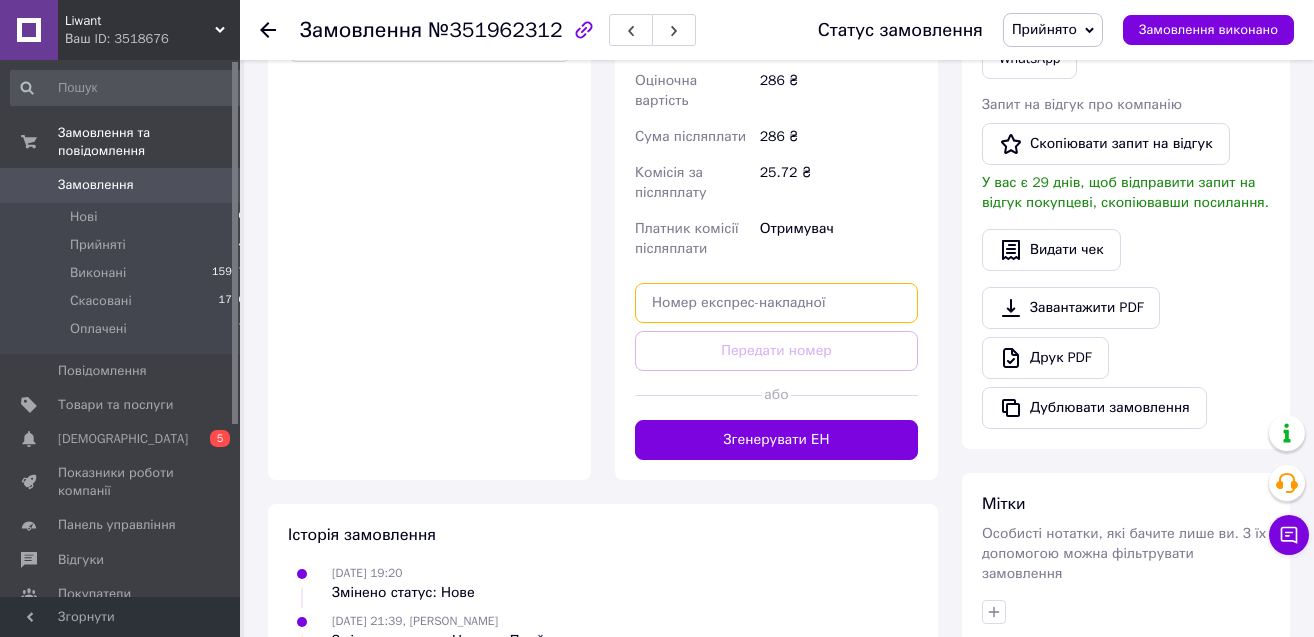 click at bounding box center [776, 303] 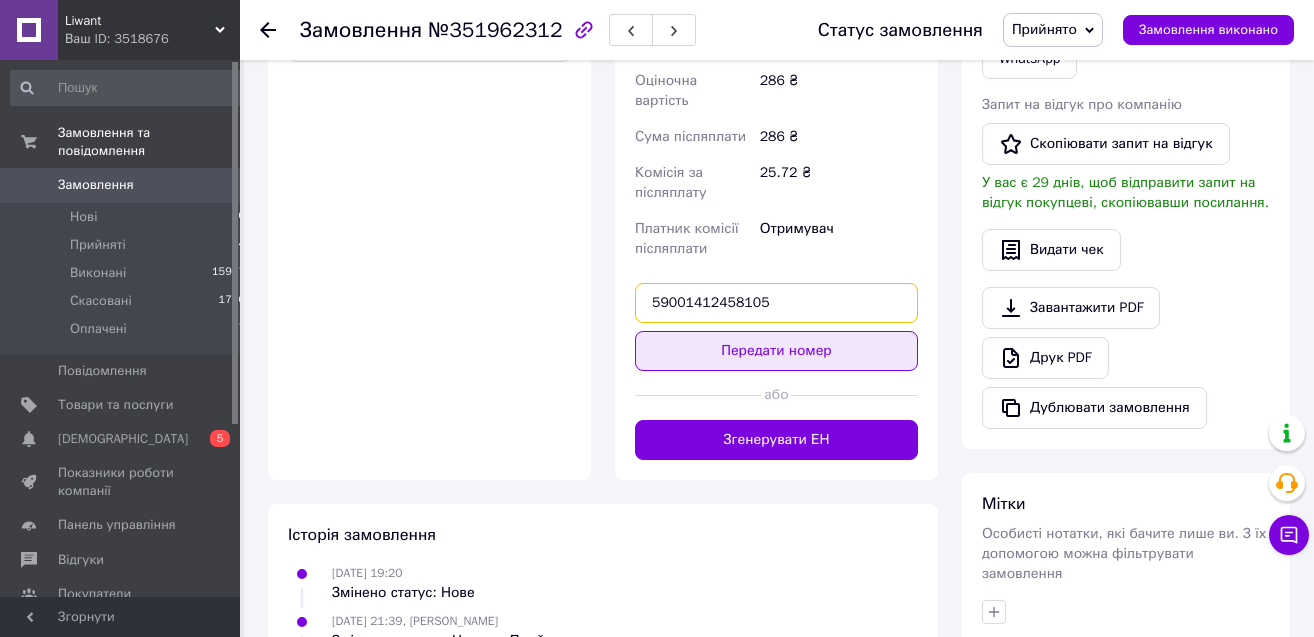 type on "59001412458105" 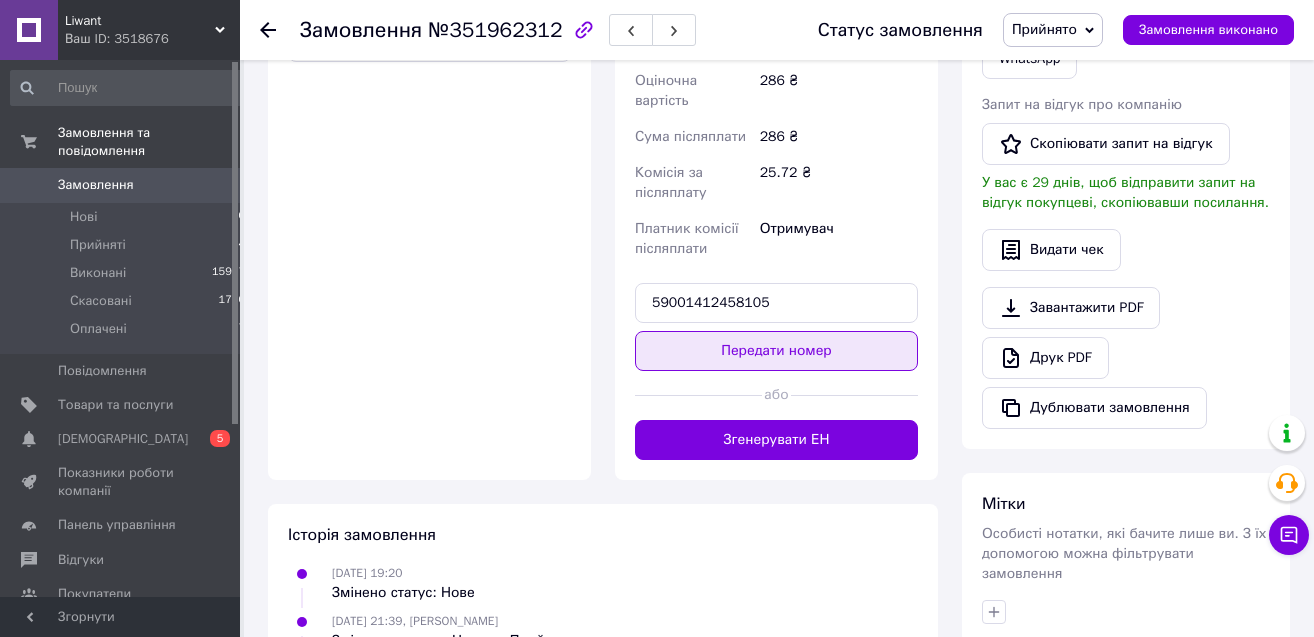 click on "Передати номер" at bounding box center [776, 351] 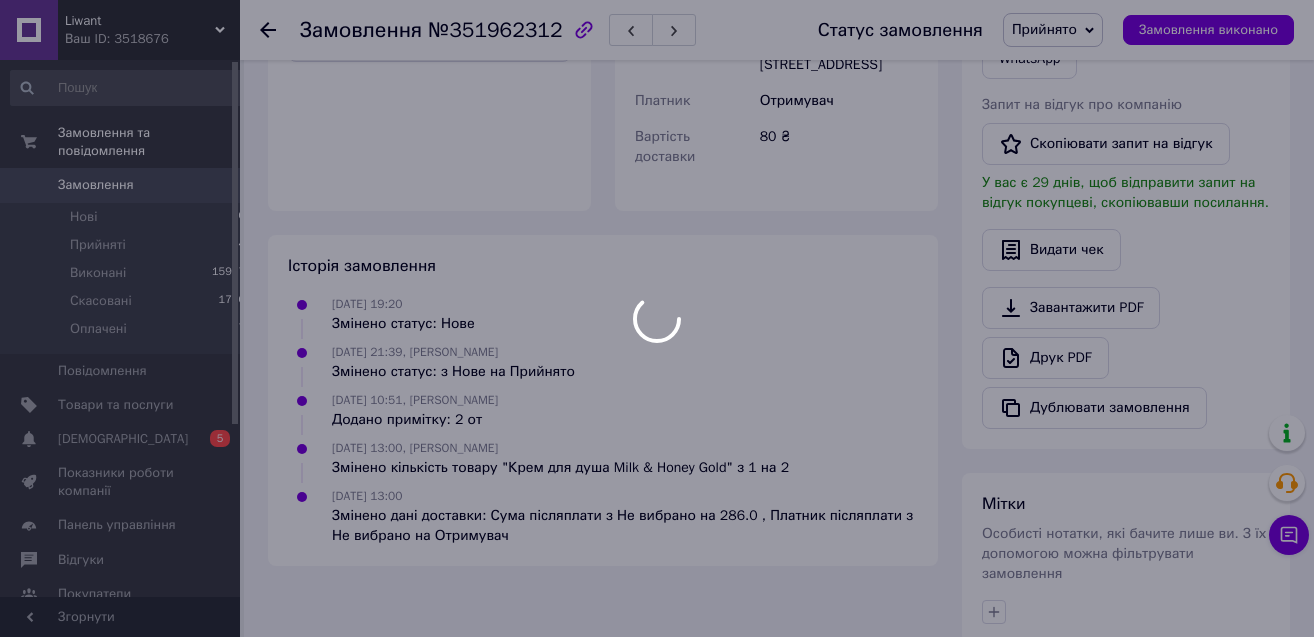 scroll, scrollTop: 73, scrollLeft: 0, axis: vertical 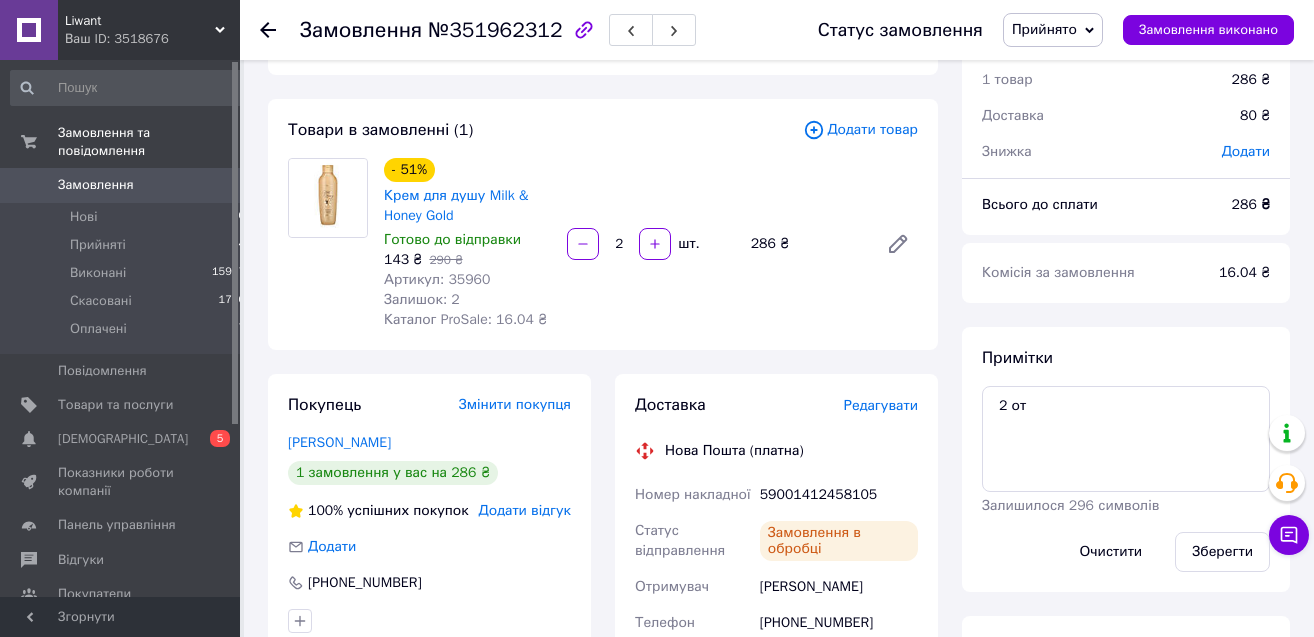 click 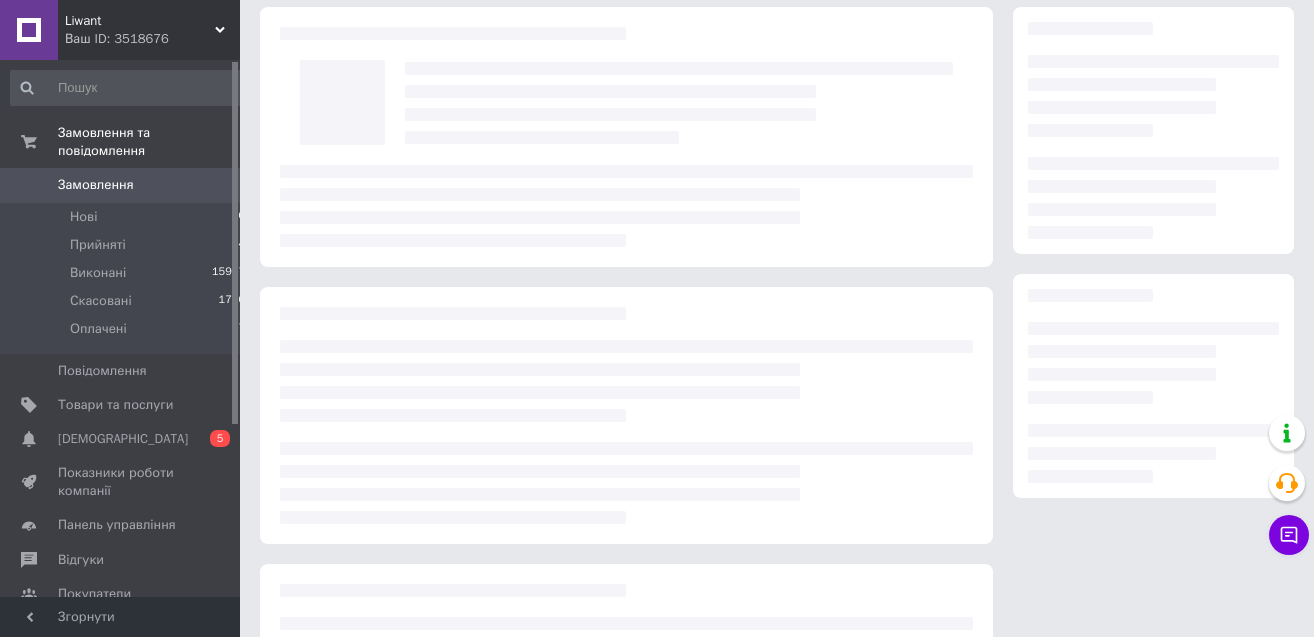 scroll, scrollTop: 0, scrollLeft: 0, axis: both 